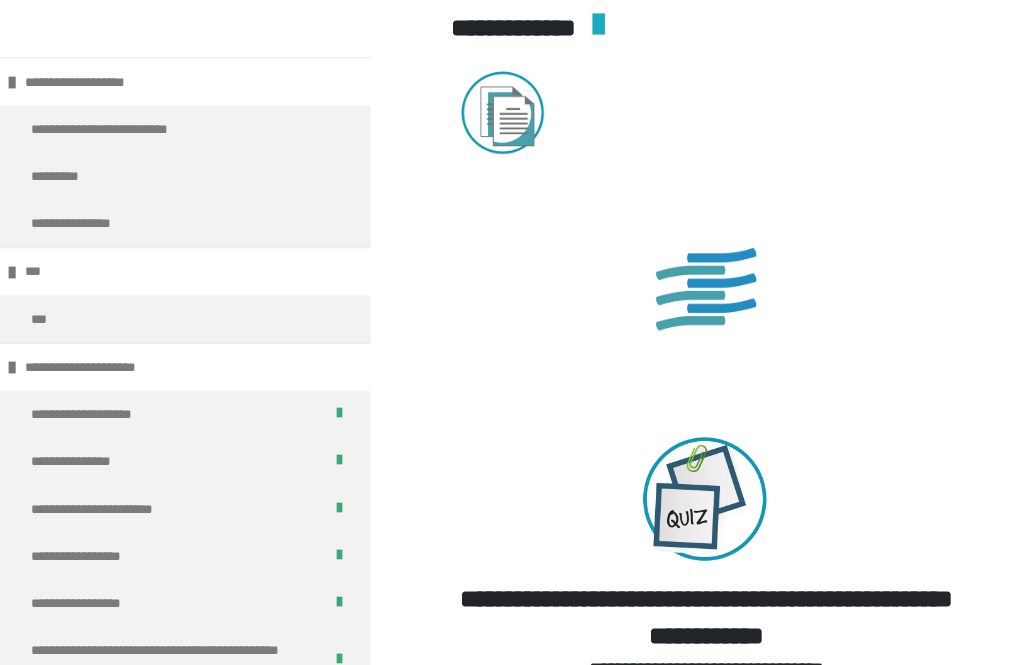 scroll, scrollTop: 0, scrollLeft: 0, axis: both 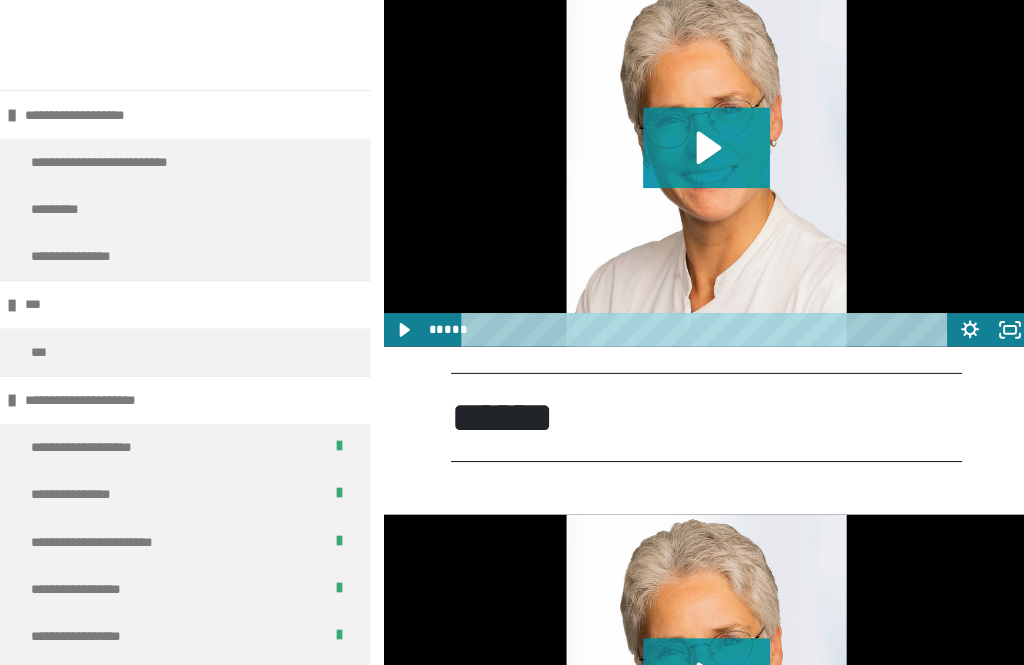 click 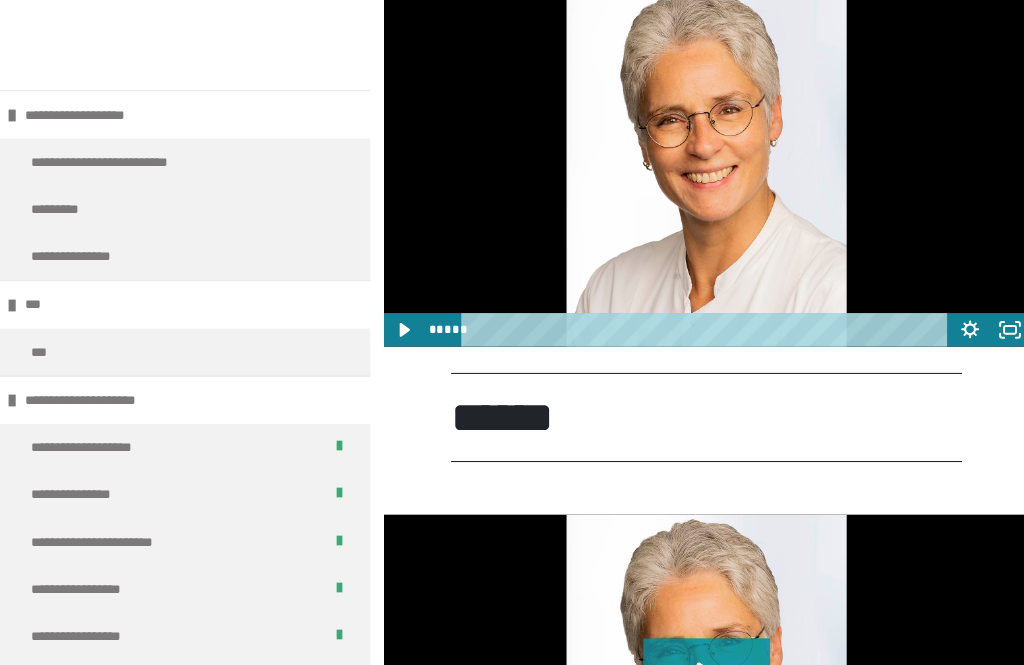scroll, scrollTop: 1554, scrollLeft: 0, axis: vertical 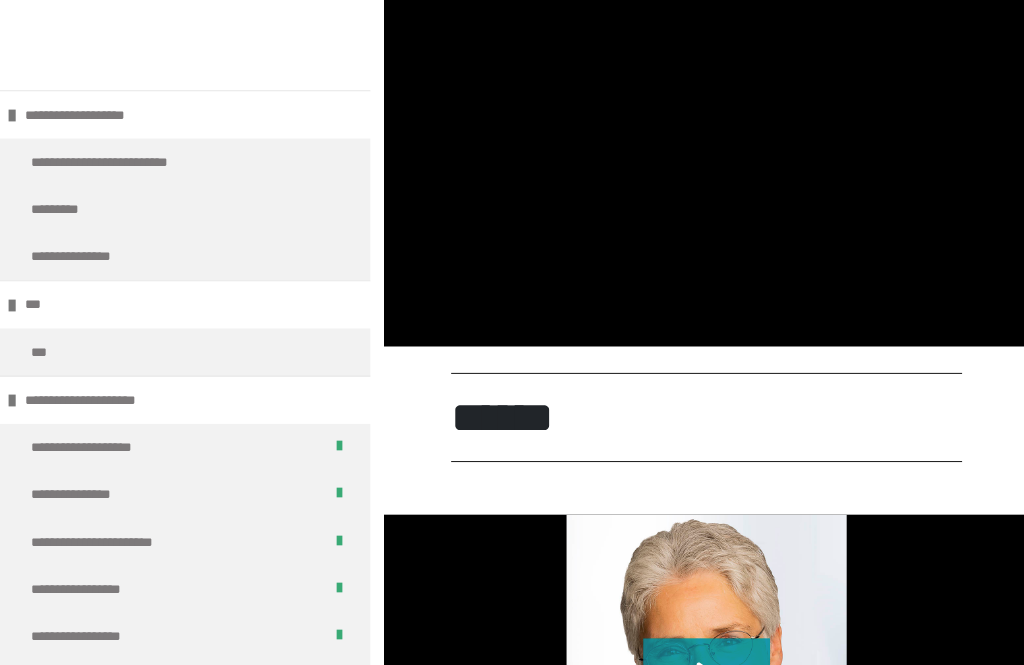 click at bounding box center [673, 156] 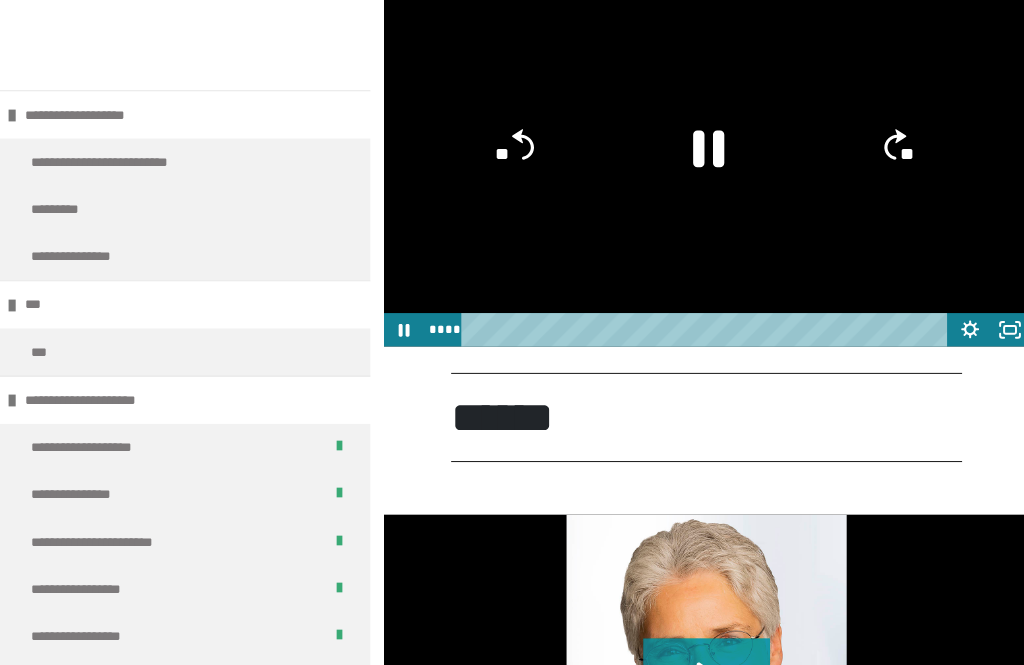 click 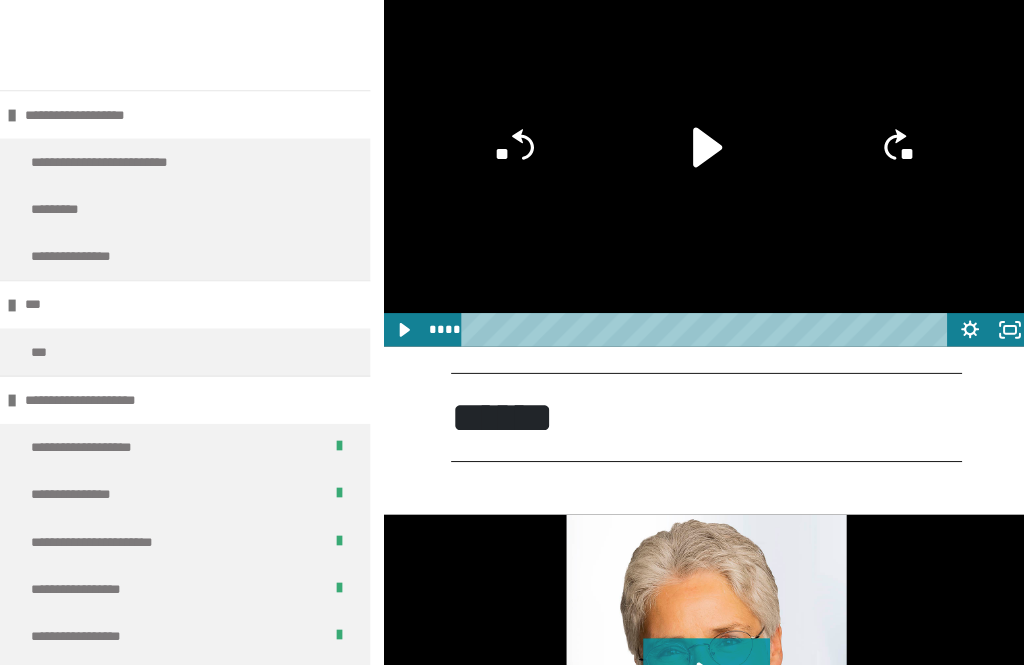 click 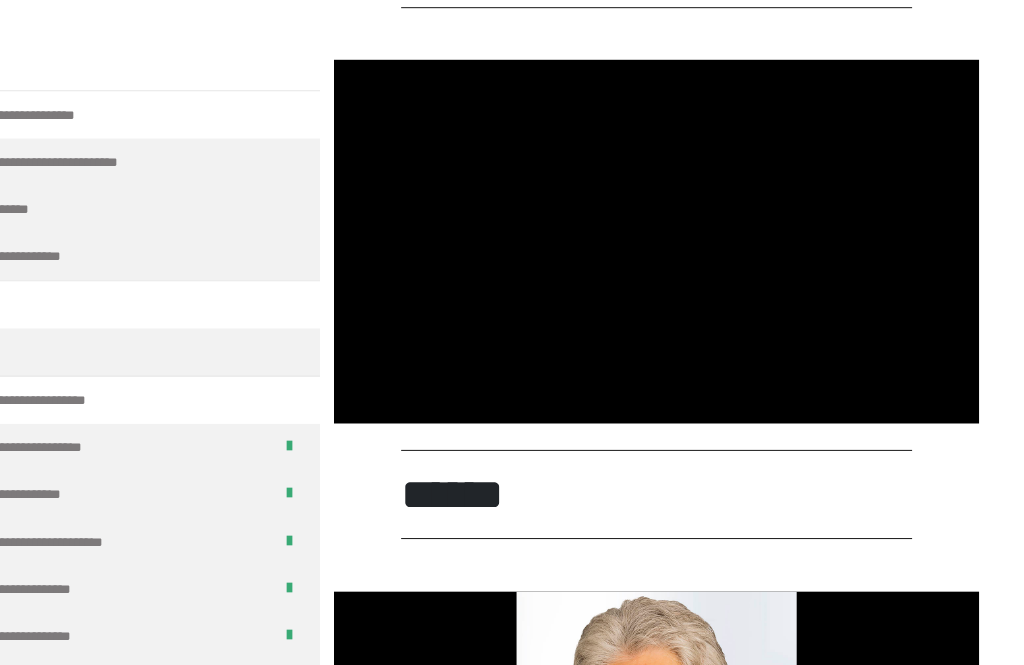 scroll, scrollTop: 1481, scrollLeft: 0, axis: vertical 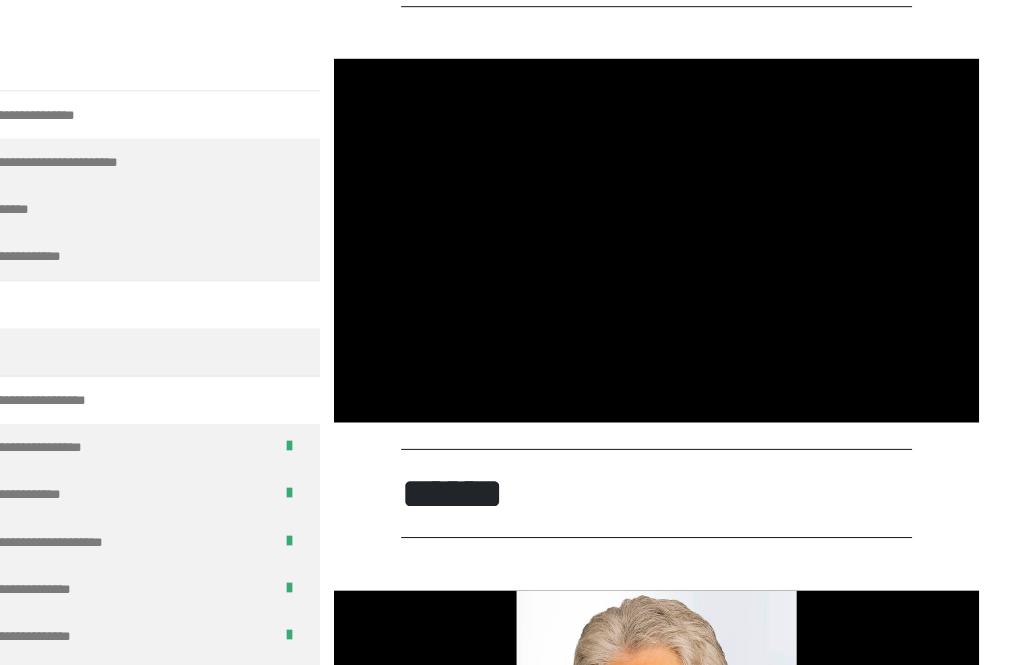 click at bounding box center [673, 229] 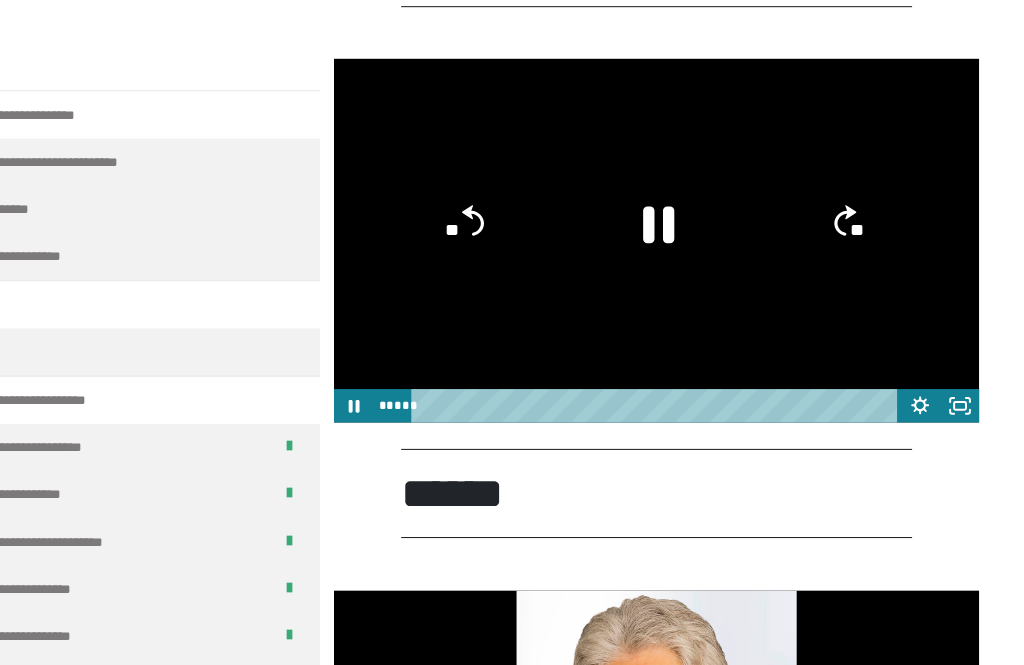 click 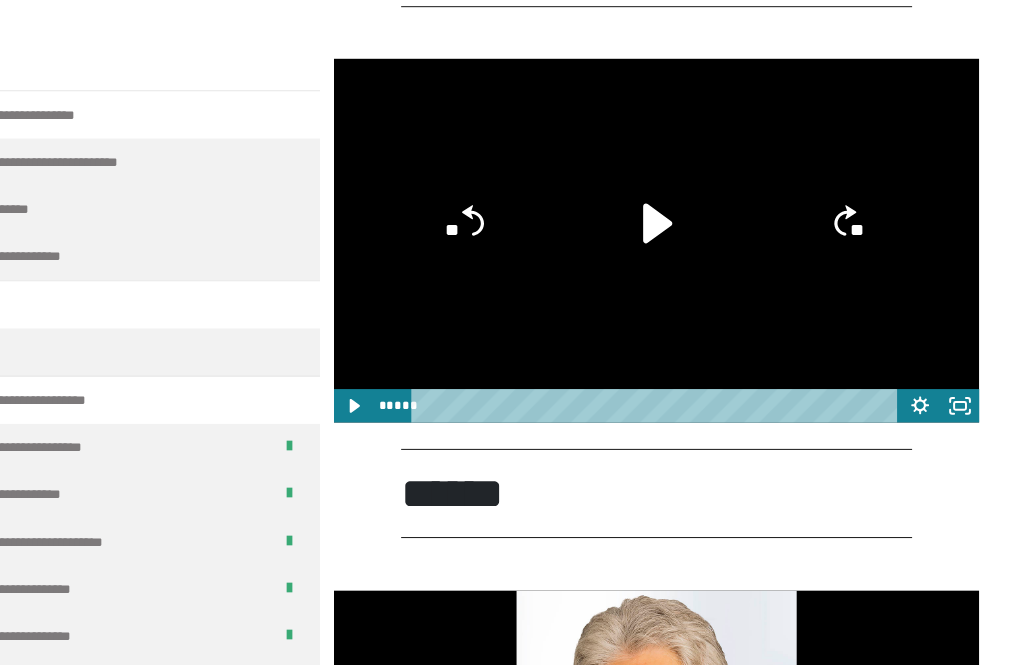 click 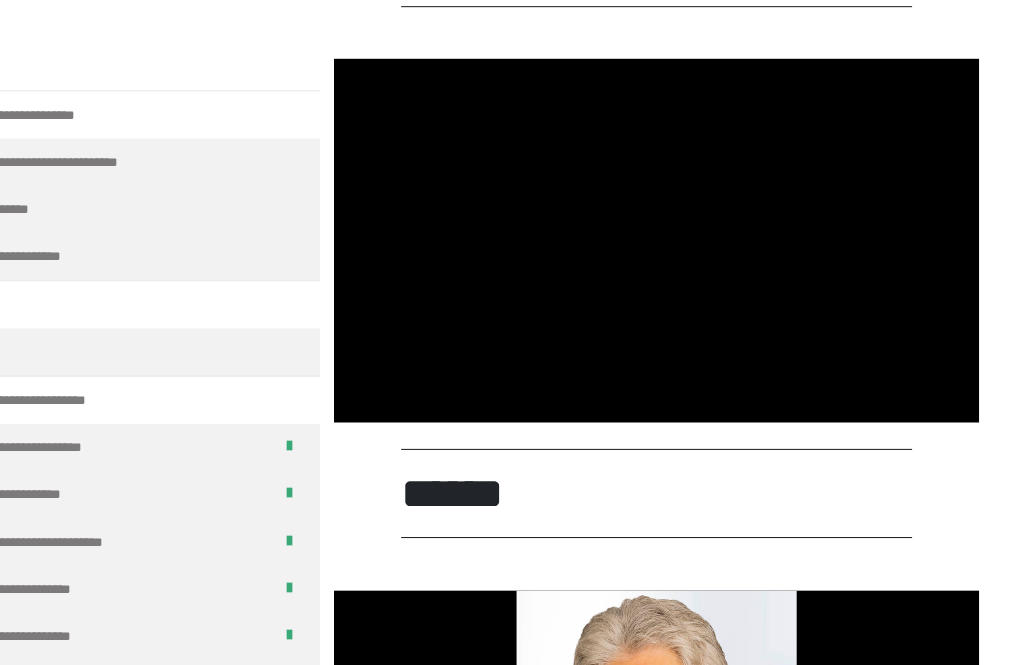 click at bounding box center [673, 229] 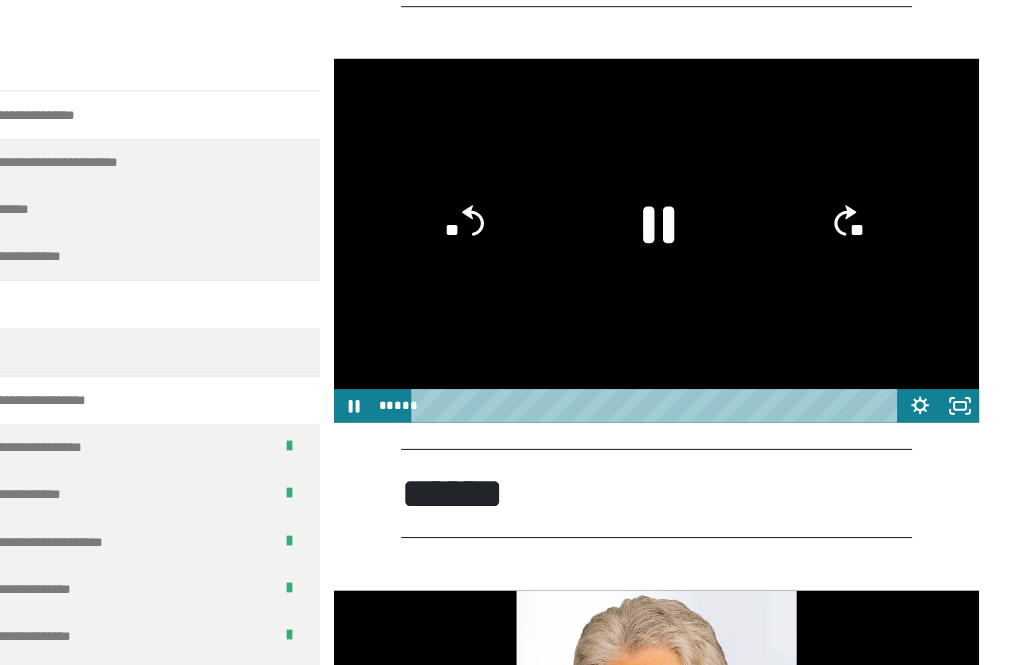 click on "**" 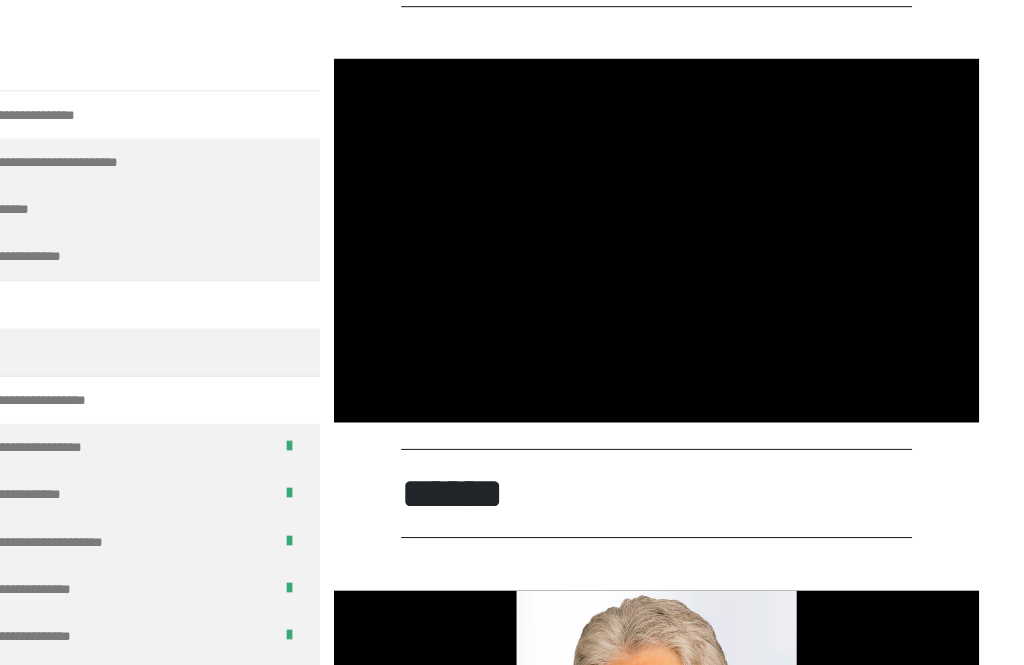 click at bounding box center (673, 229) 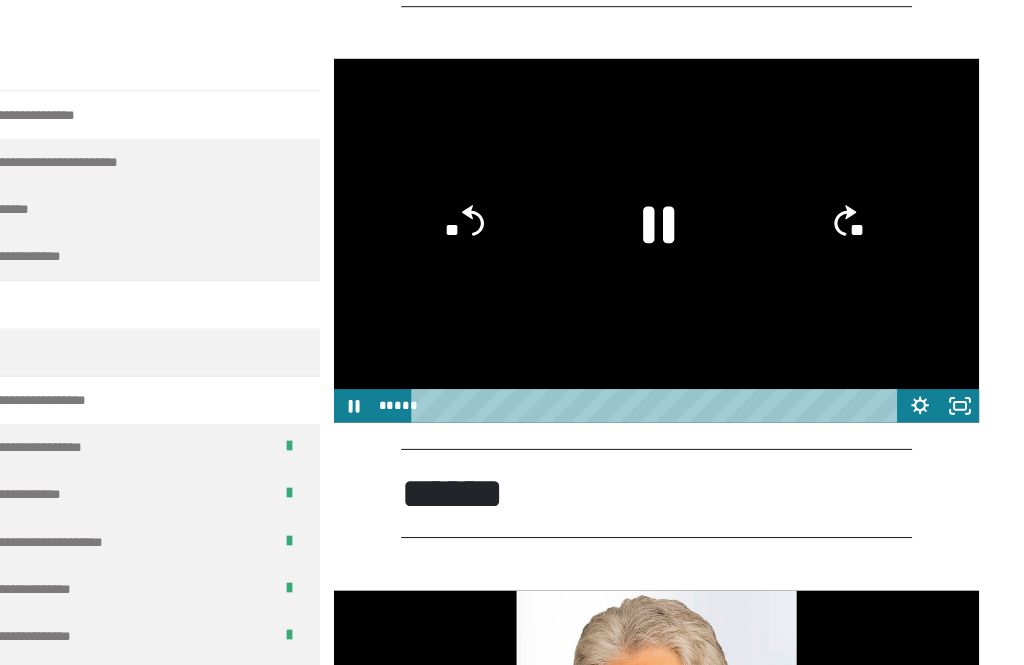 click 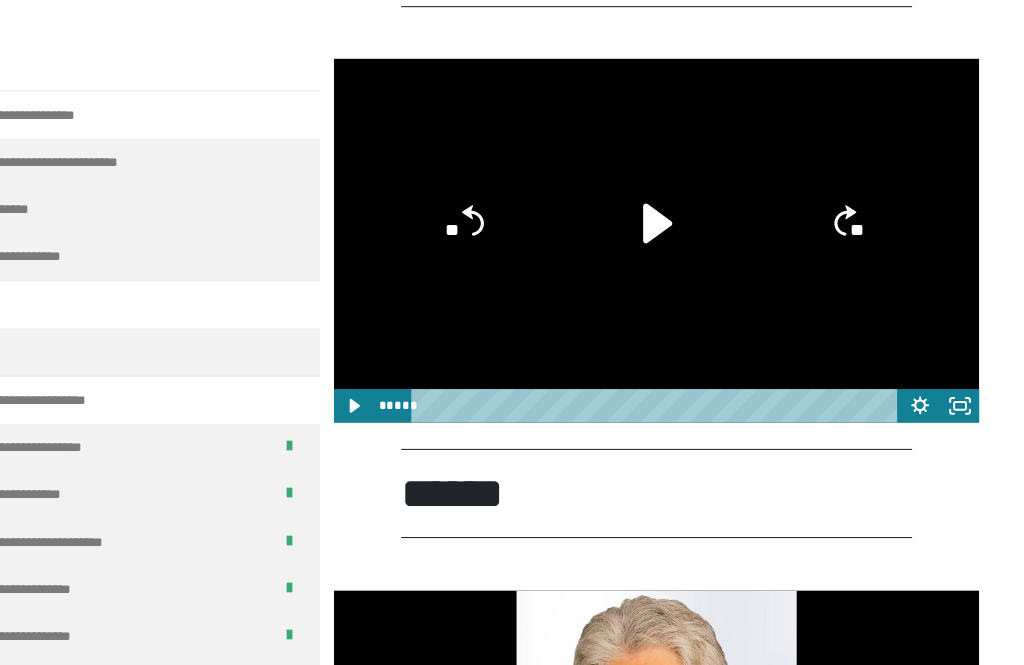 click 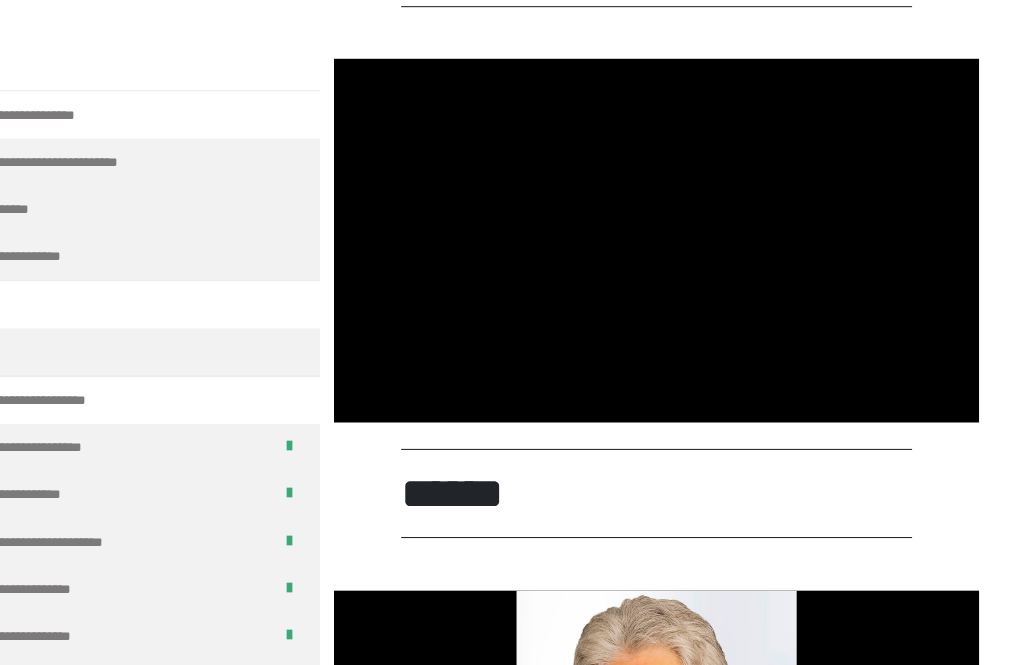click at bounding box center (673, 229) 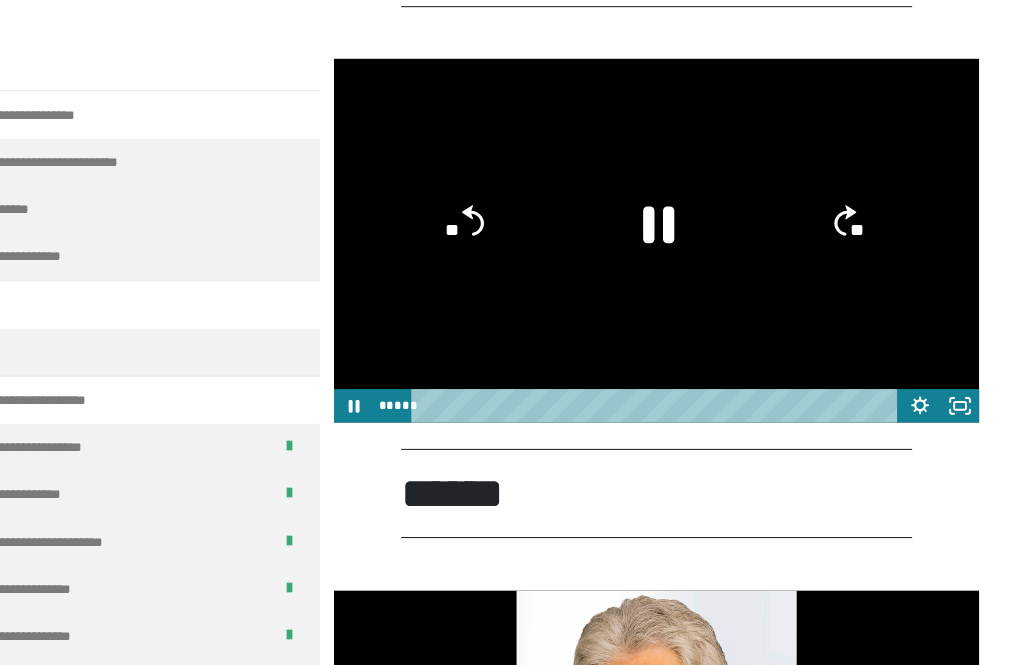 click on "**" 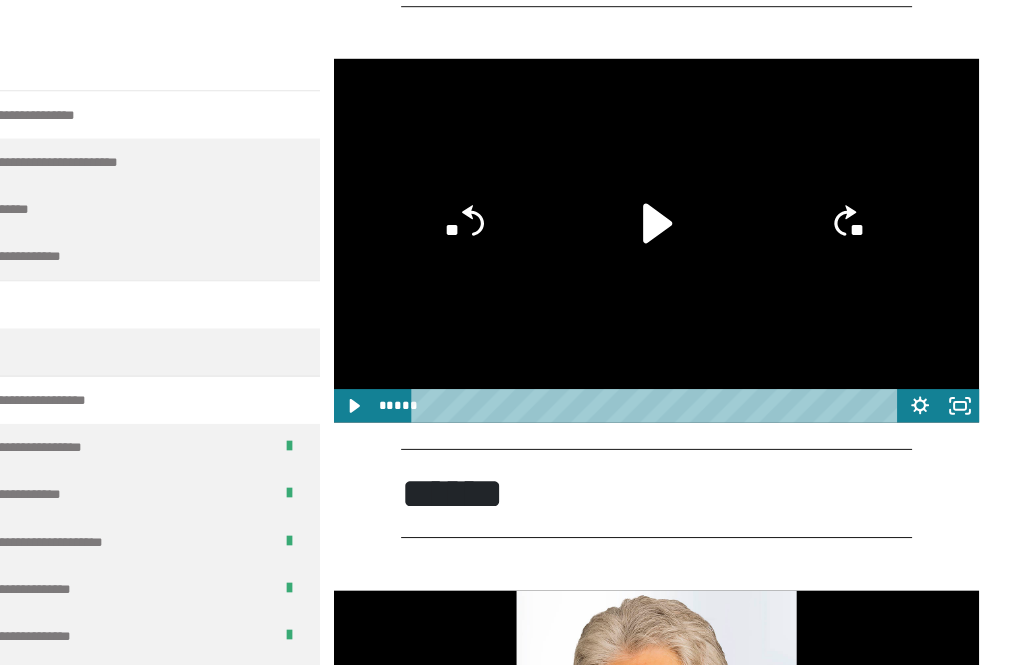 click 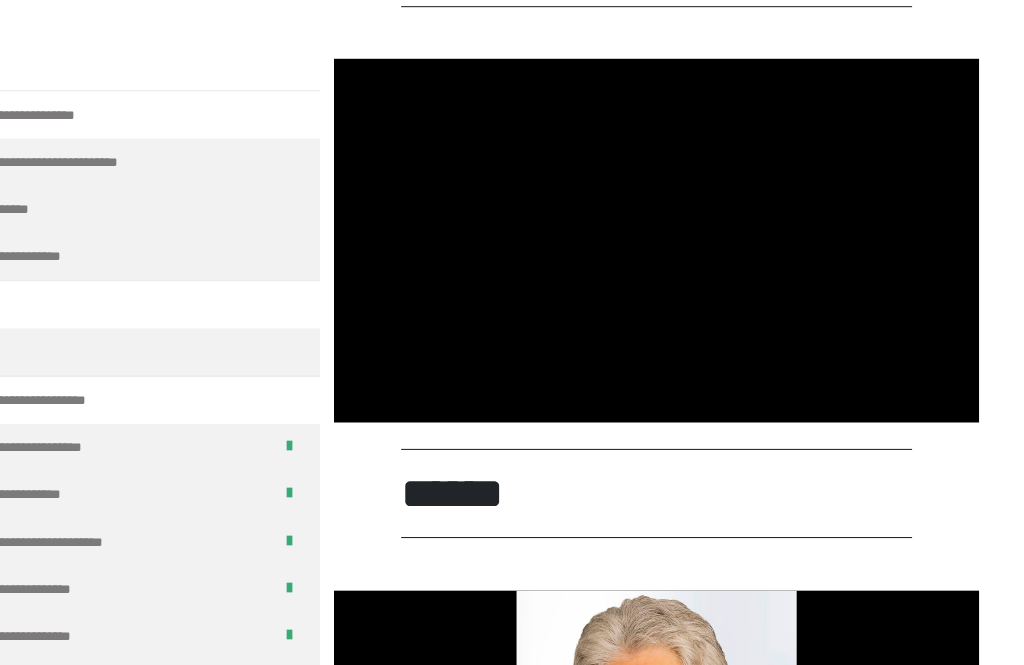click at bounding box center [673, 229] 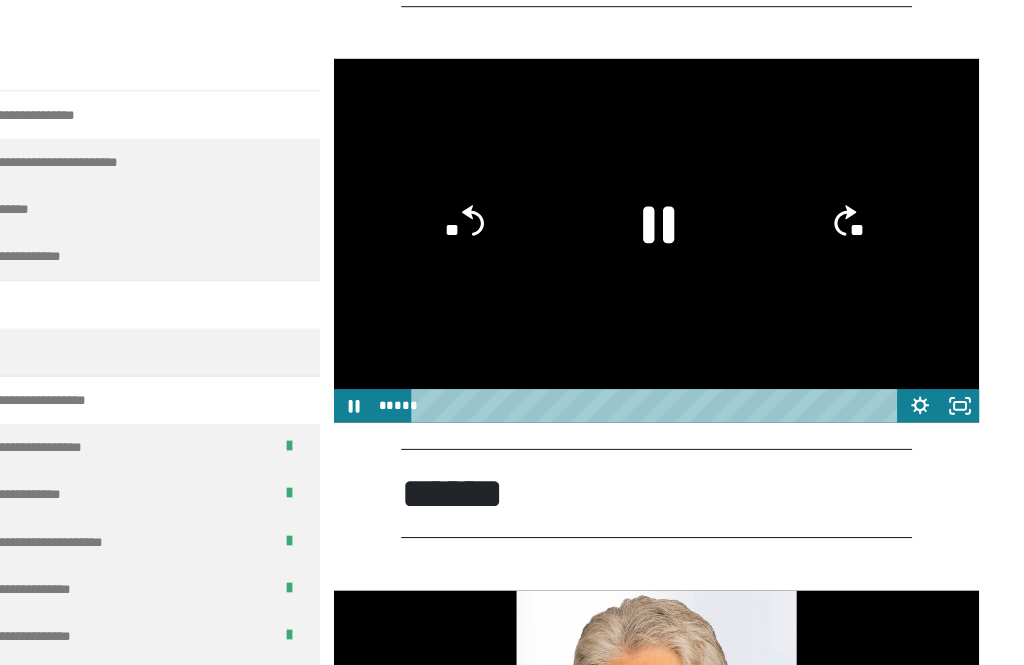 click on "**" 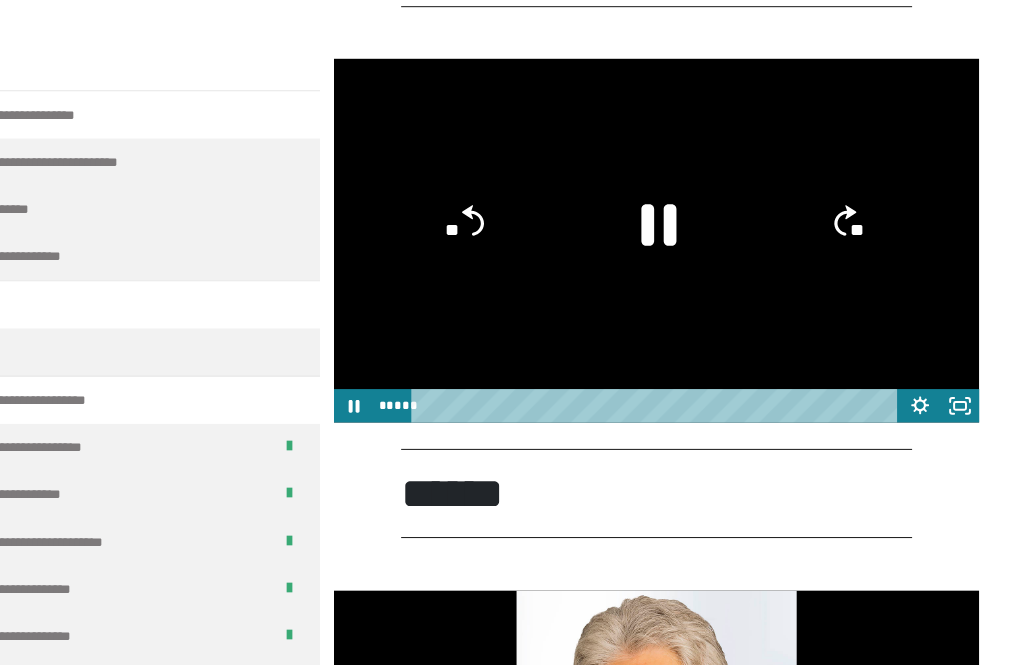 click 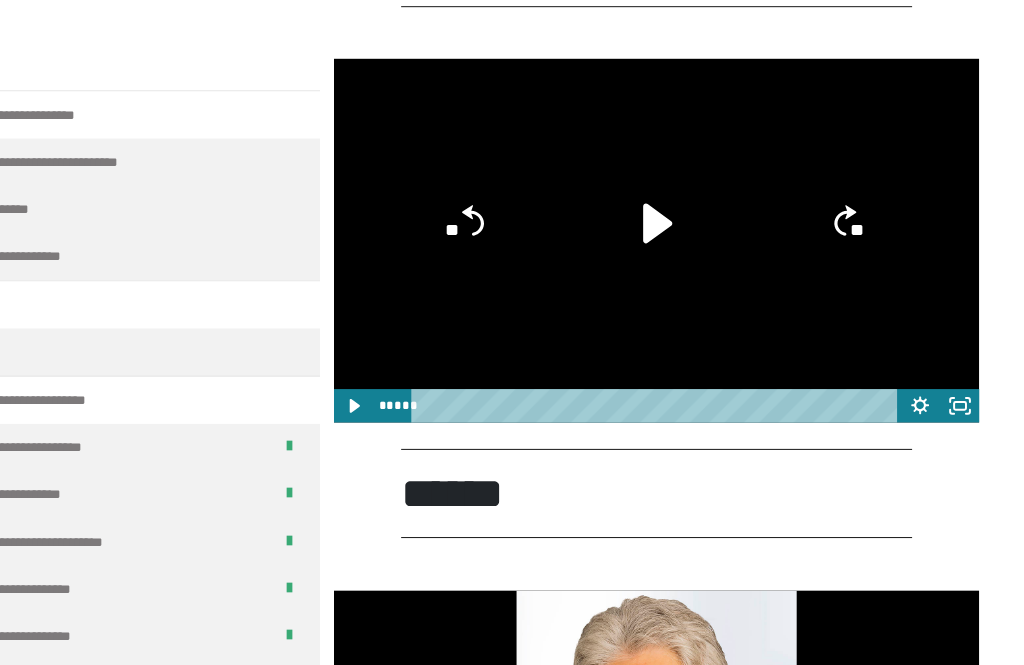 click 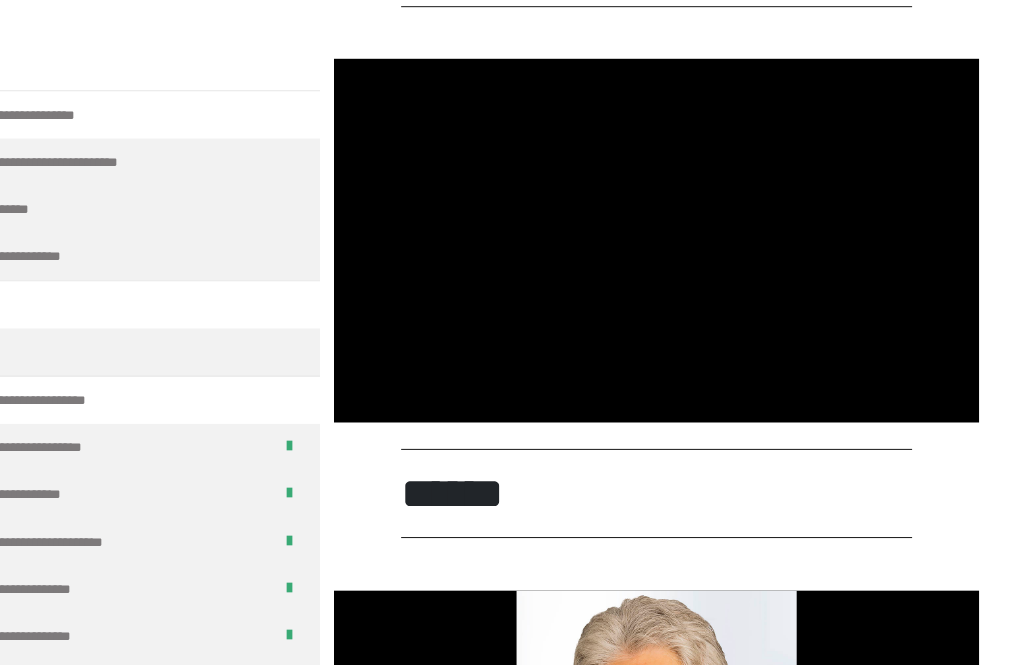 click at bounding box center [673, 229] 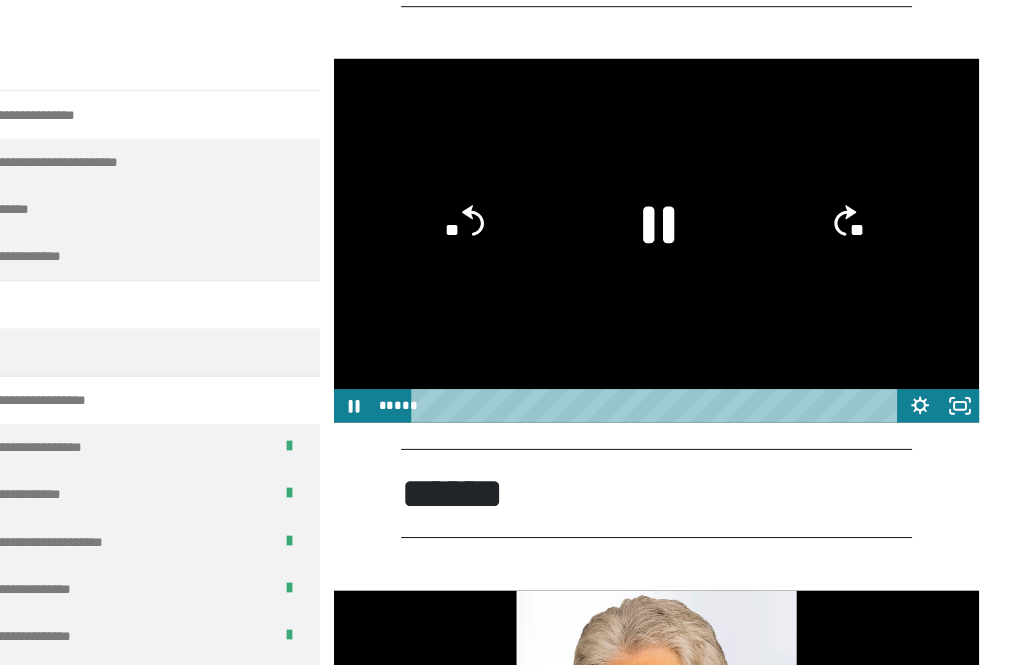 click 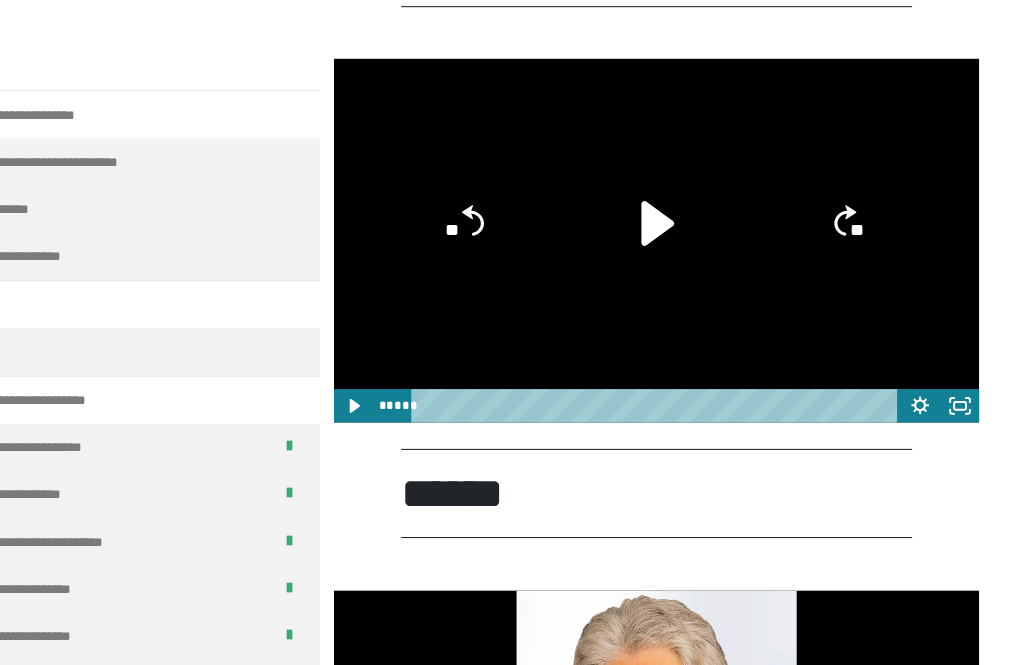 click 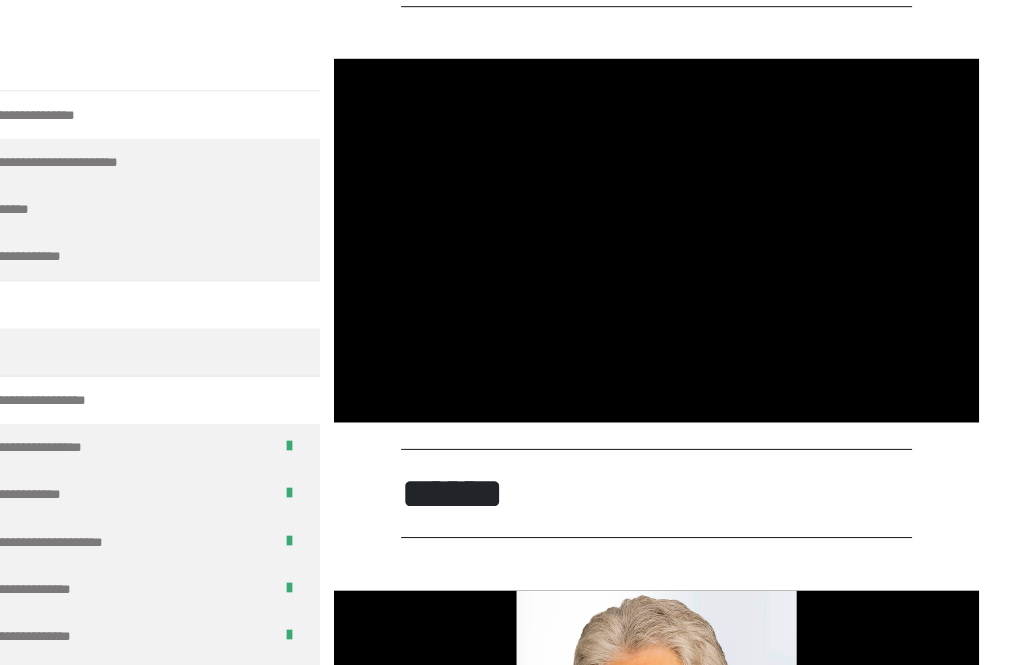 click at bounding box center [673, 229] 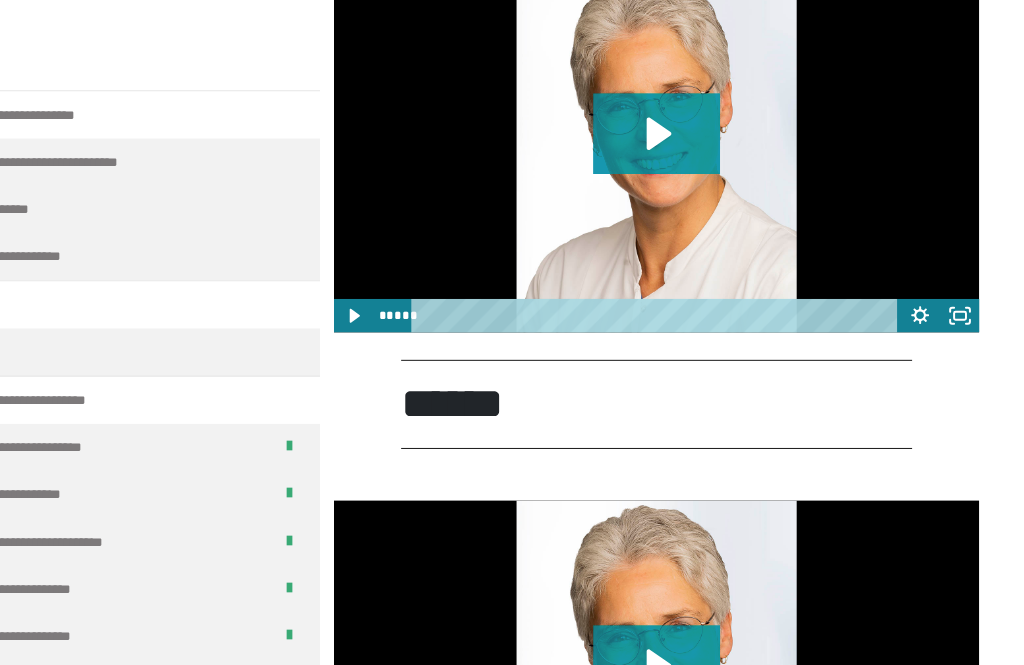 click 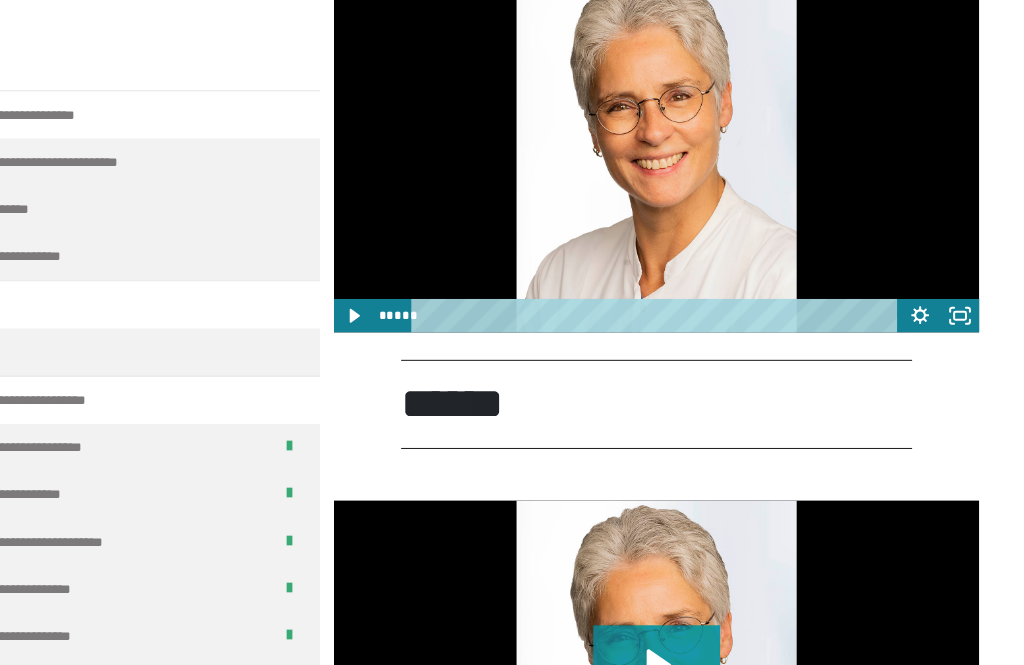 scroll, scrollTop: 2074, scrollLeft: 0, axis: vertical 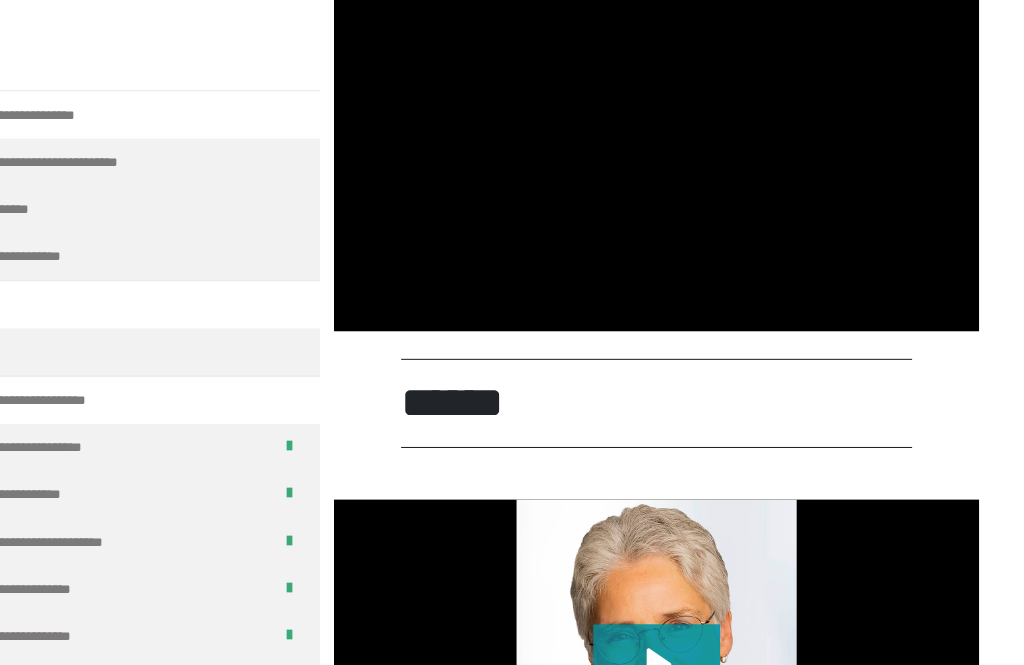 click at bounding box center (673, 143) 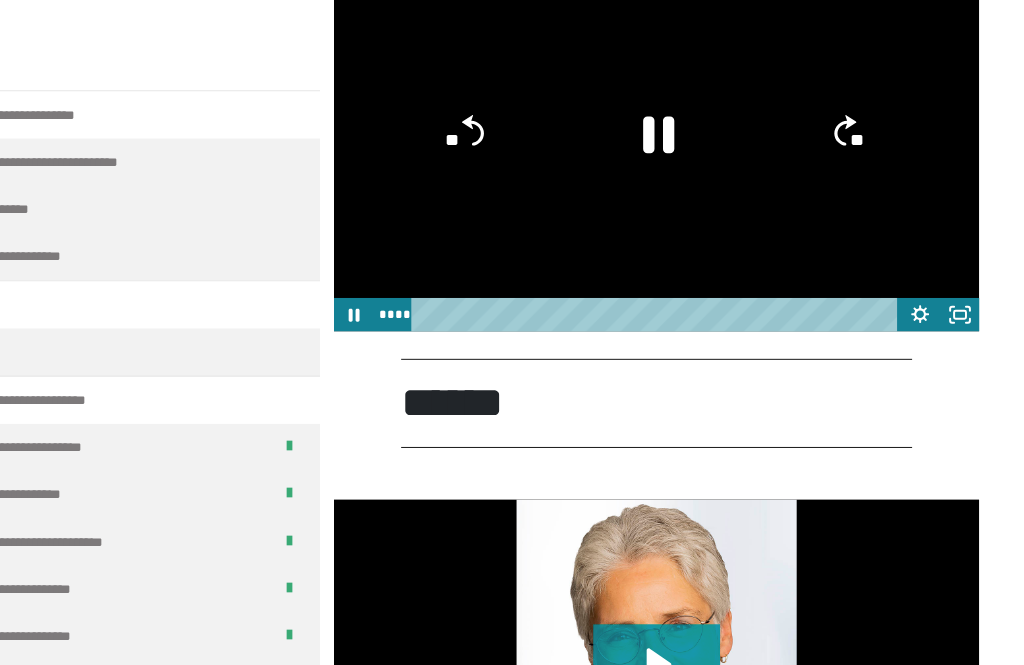 click 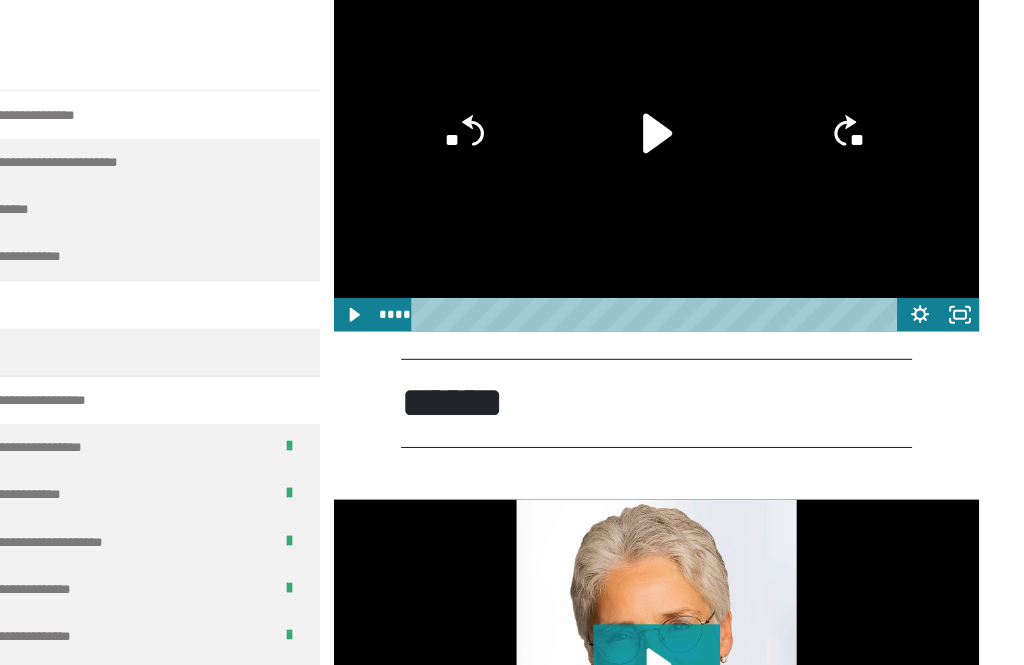 click 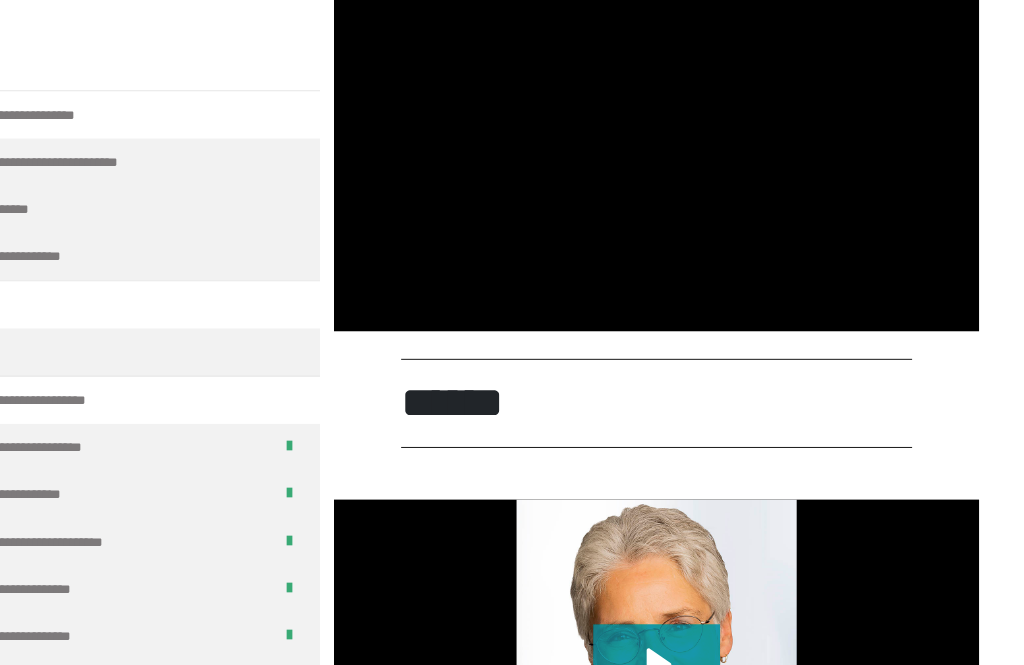 click at bounding box center [673, 143] 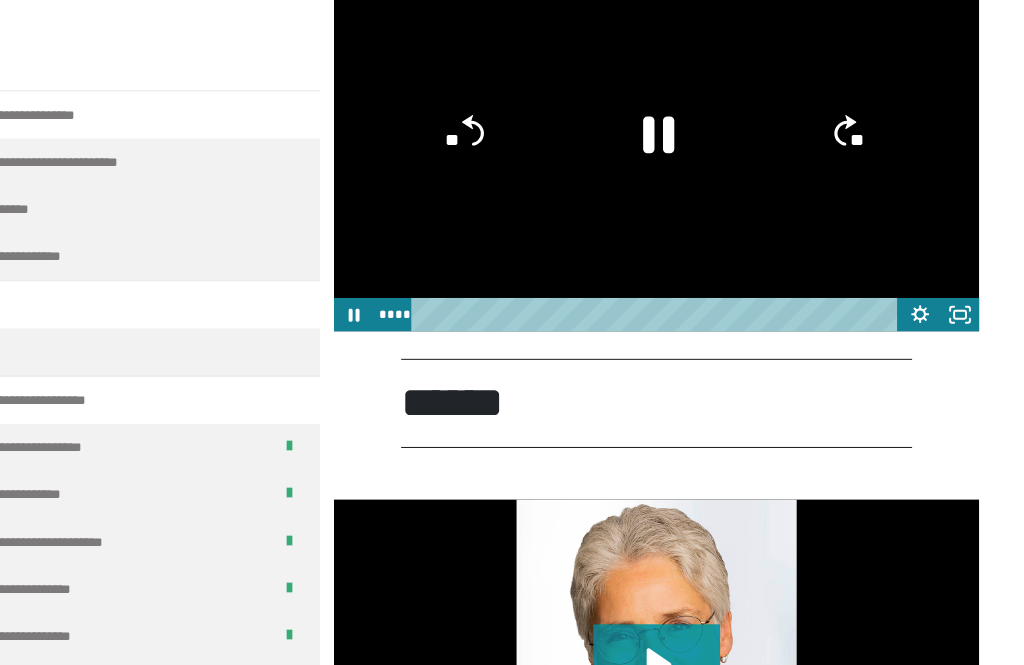 click at bounding box center (673, 143) 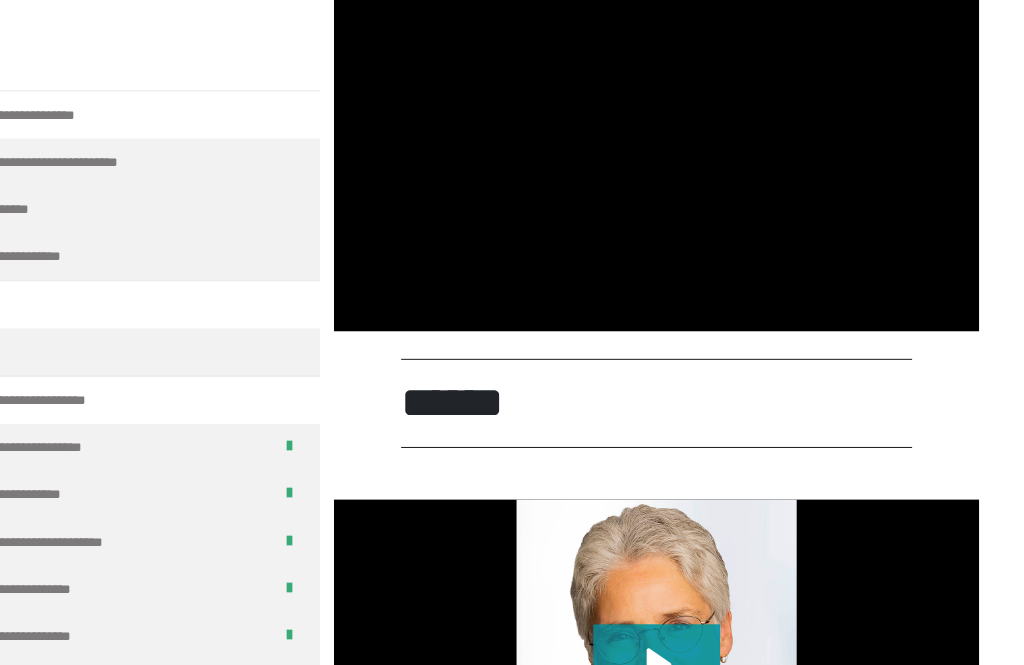 click at bounding box center (673, 143) 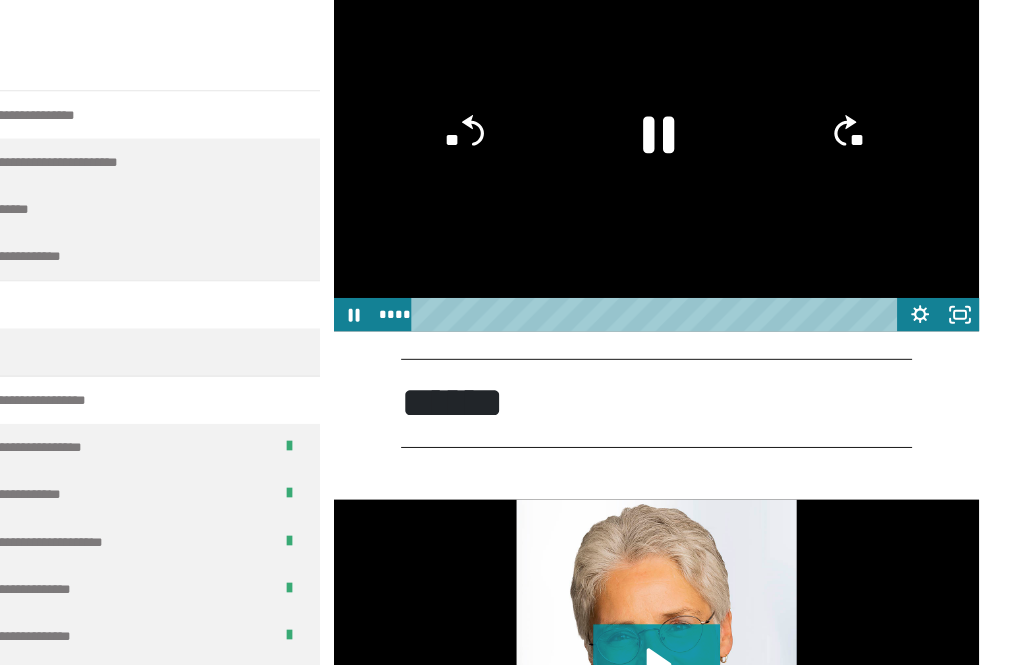 click 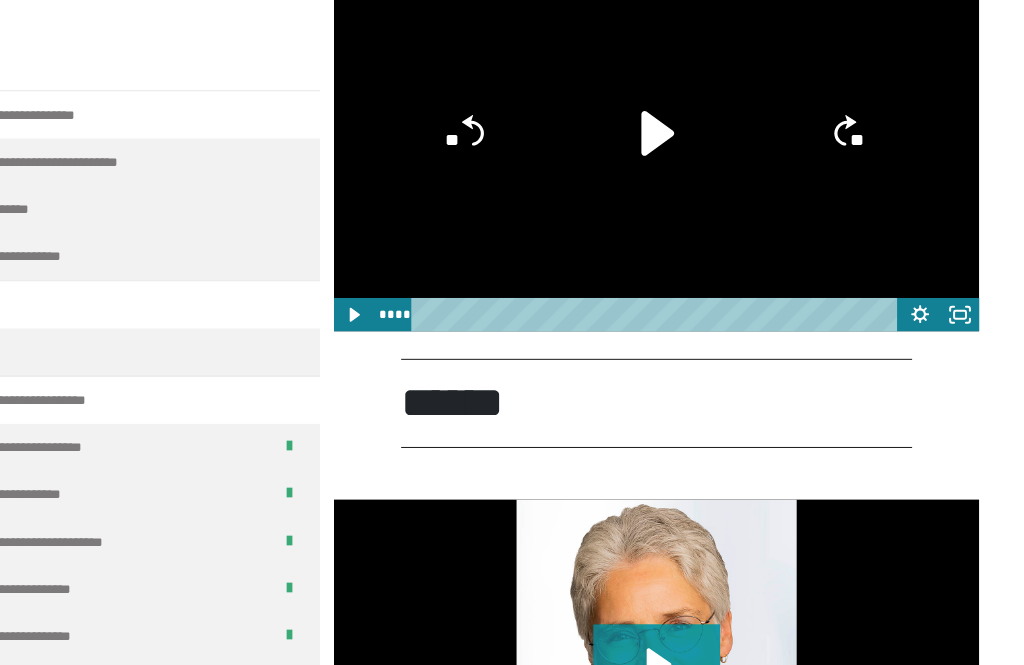click 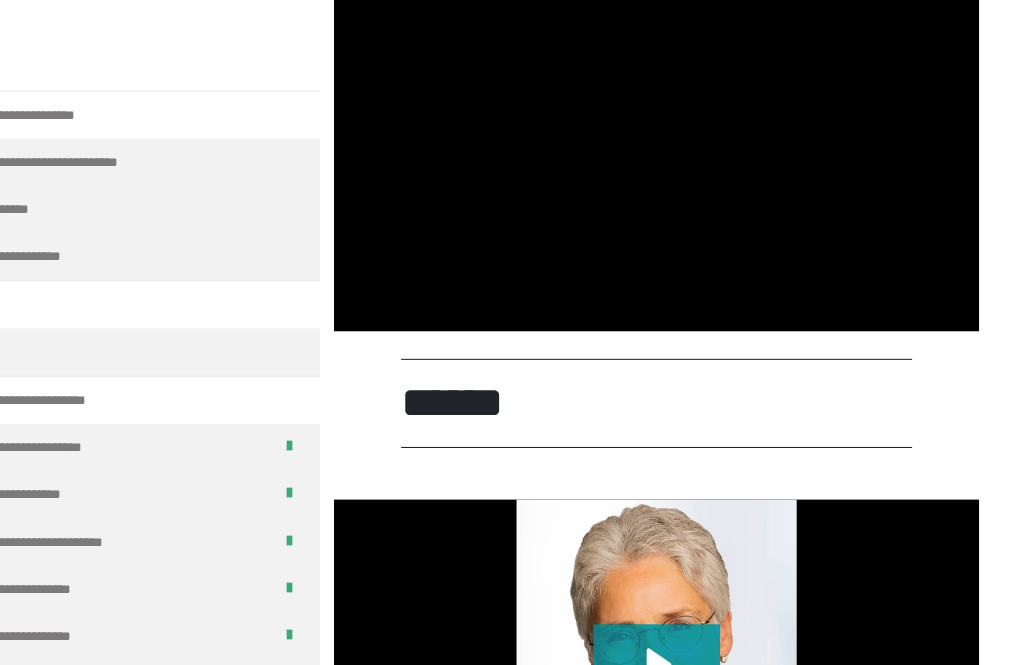 click at bounding box center [673, 143] 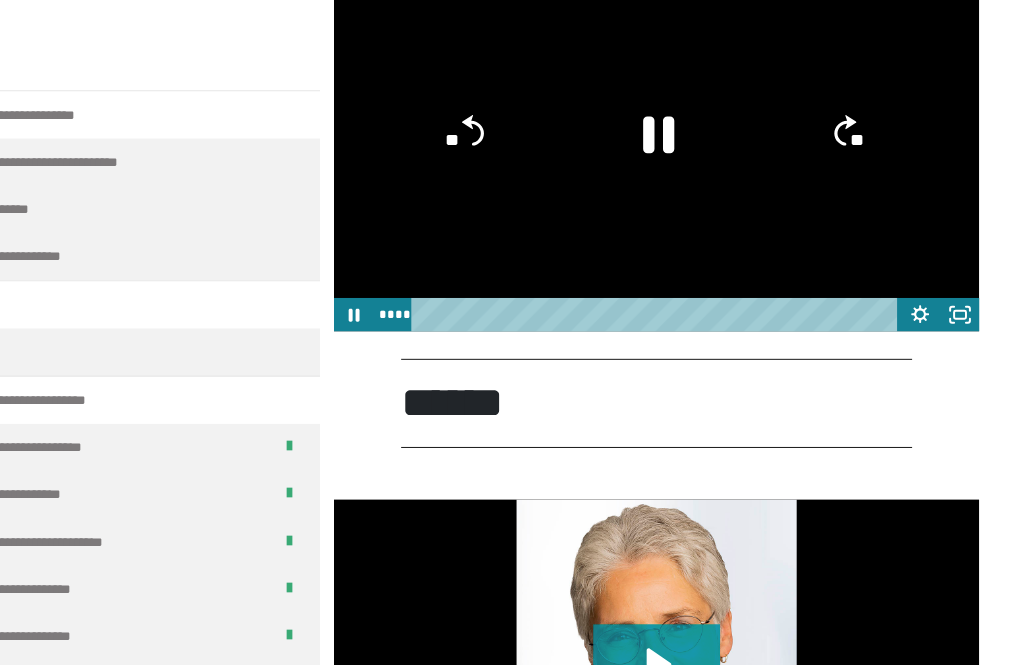 click 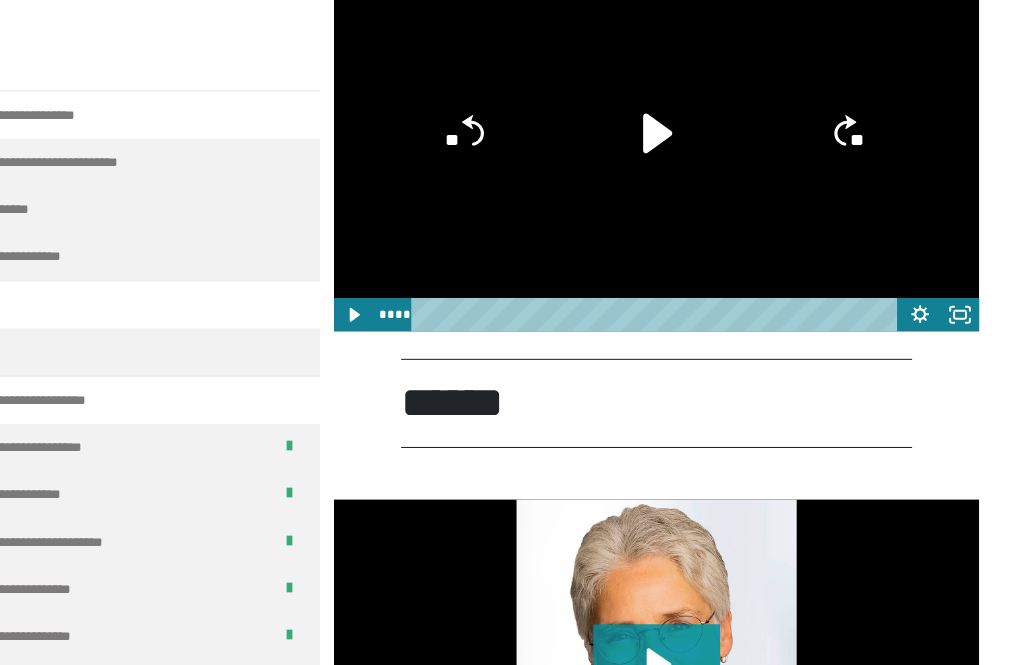 click 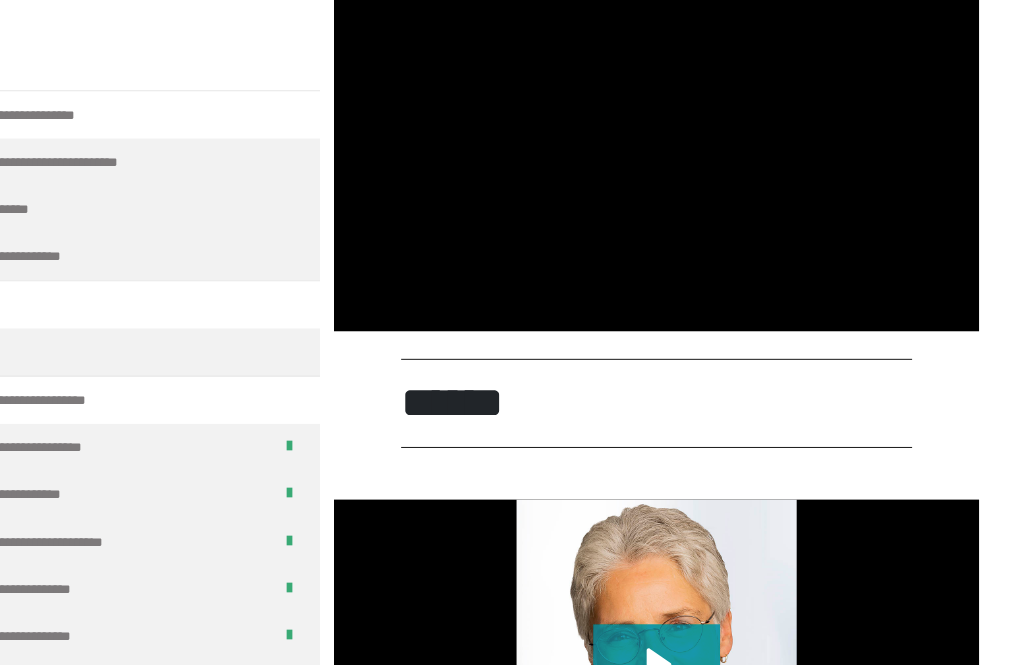 click at bounding box center [673, 143] 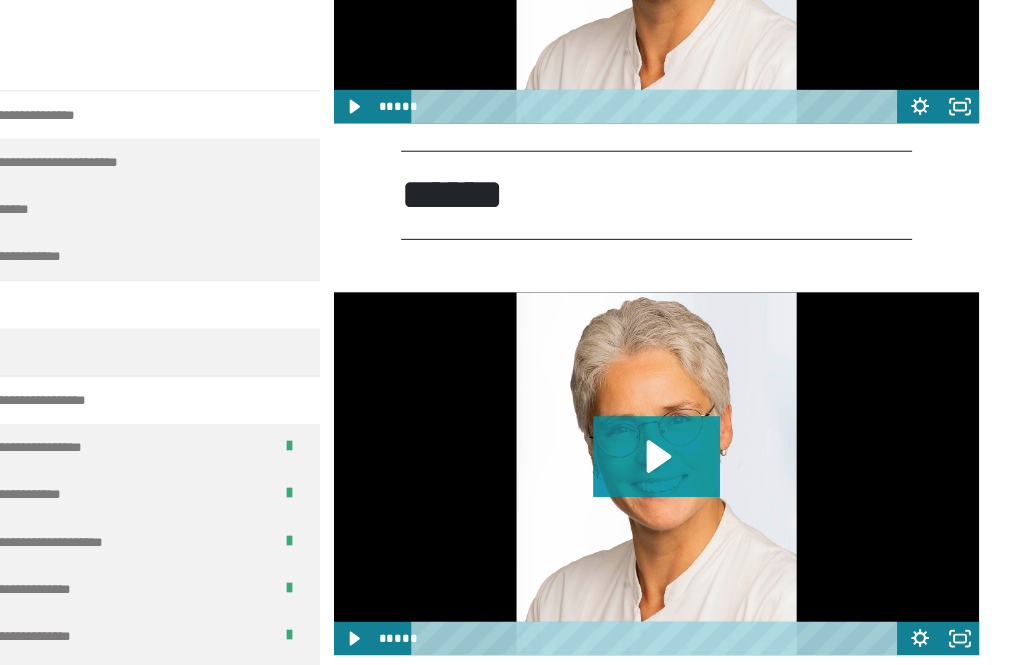 scroll, scrollTop: 2773, scrollLeft: 0, axis: vertical 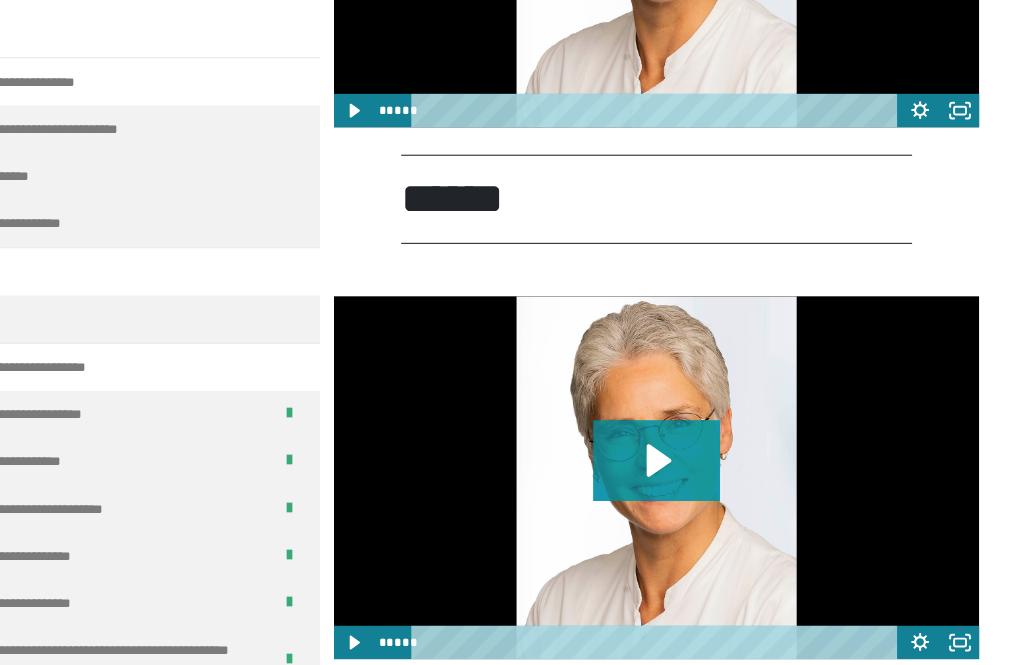 click on "******" at bounding box center (673, 232) 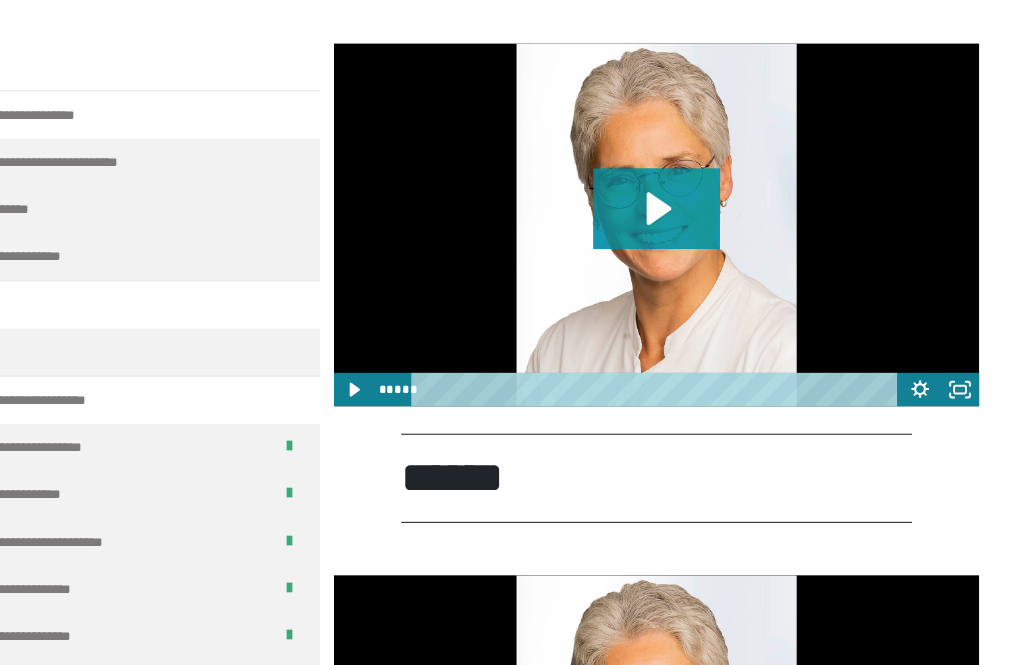 scroll, scrollTop: 2505, scrollLeft: 0, axis: vertical 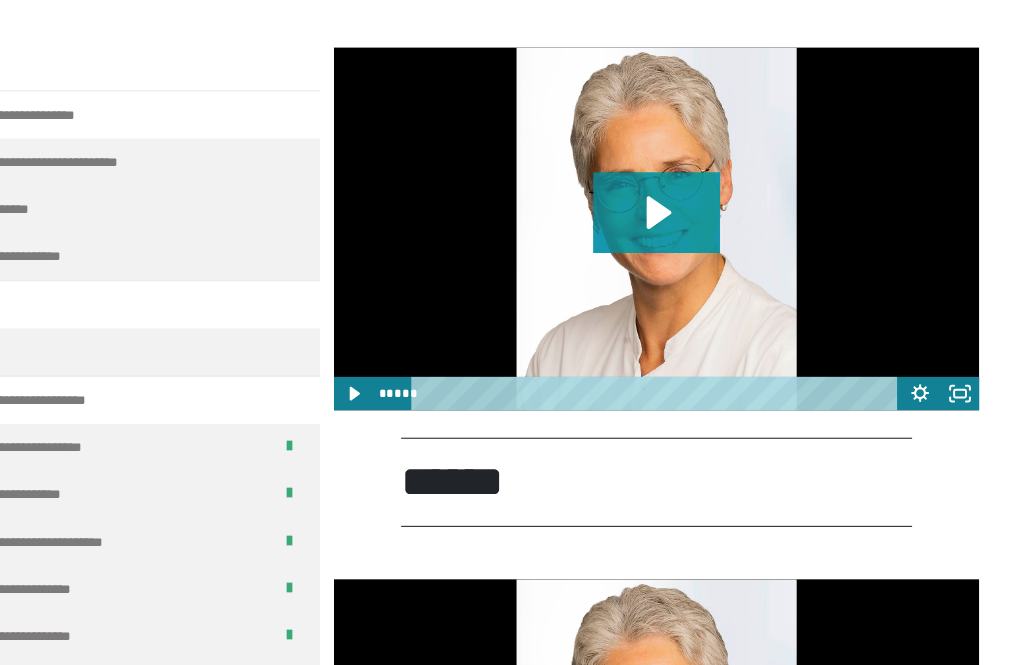 click 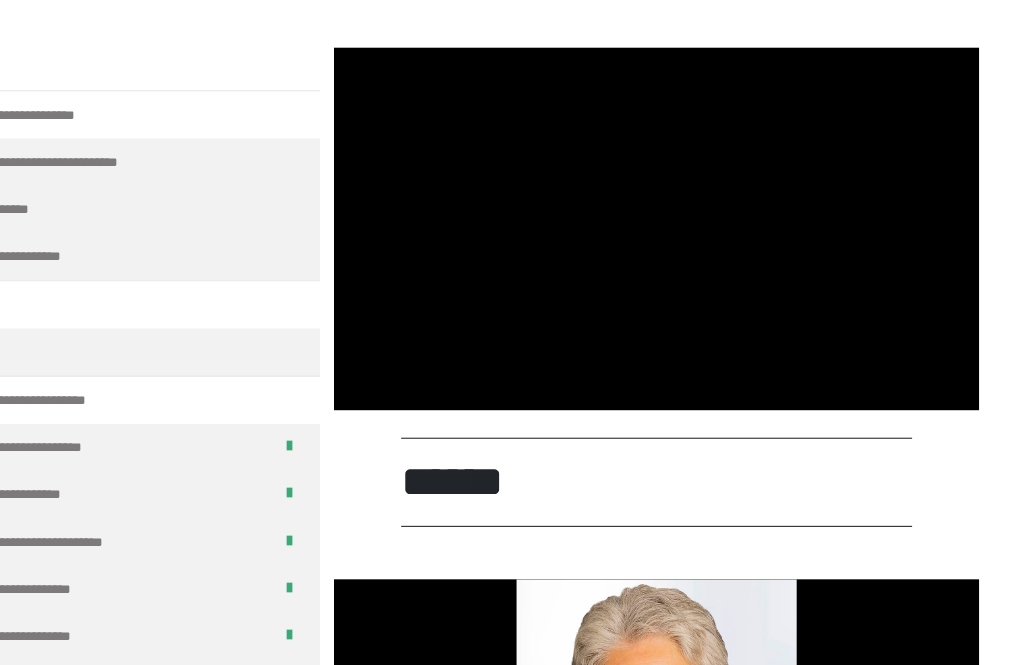 click at bounding box center [673, 218] 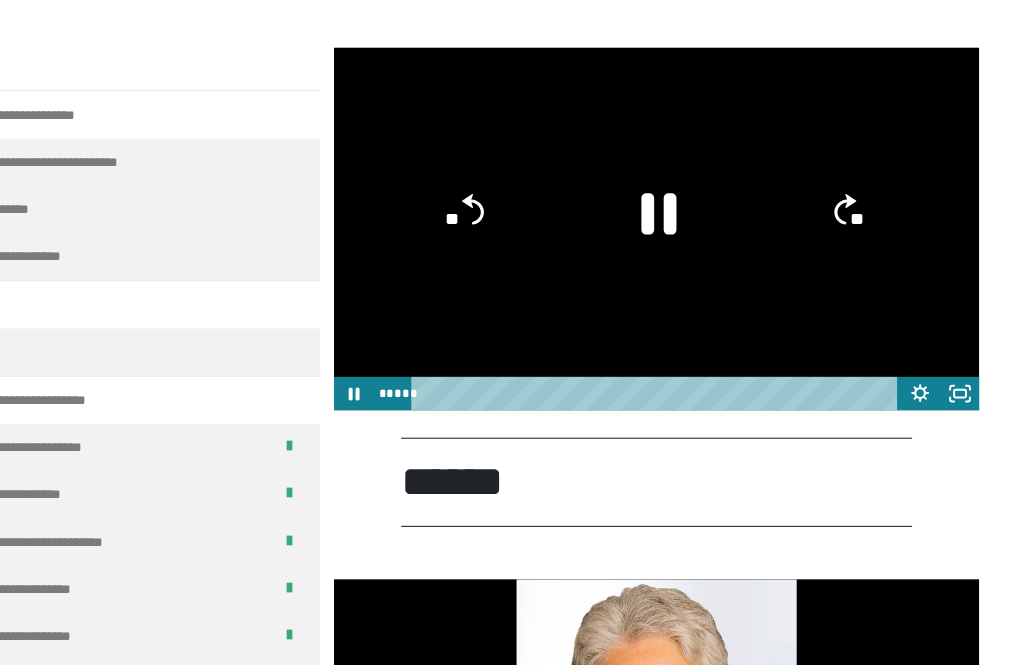 click 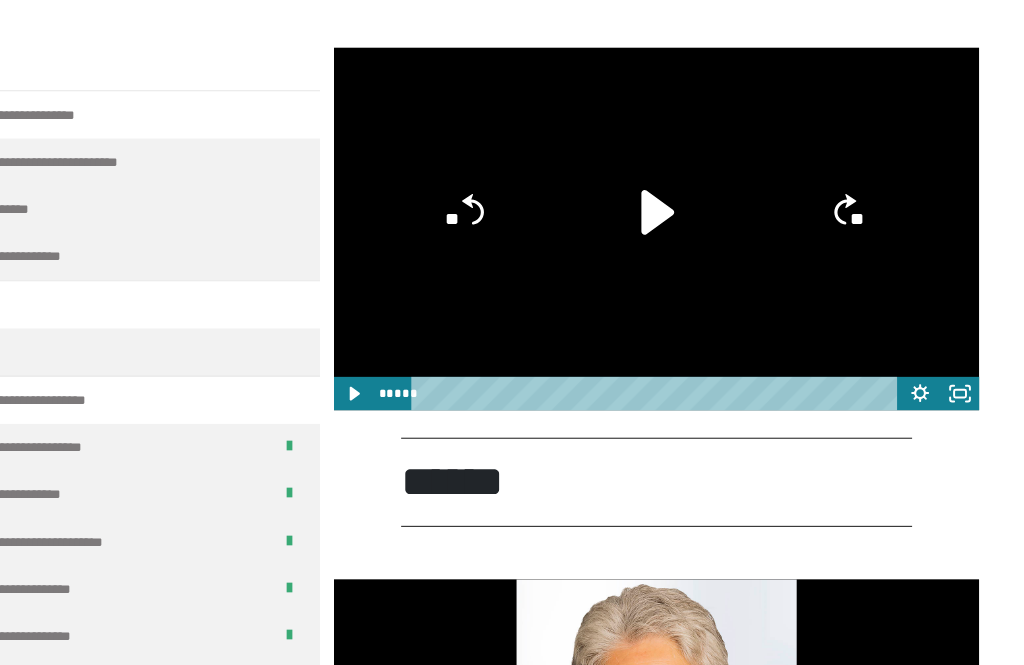 click 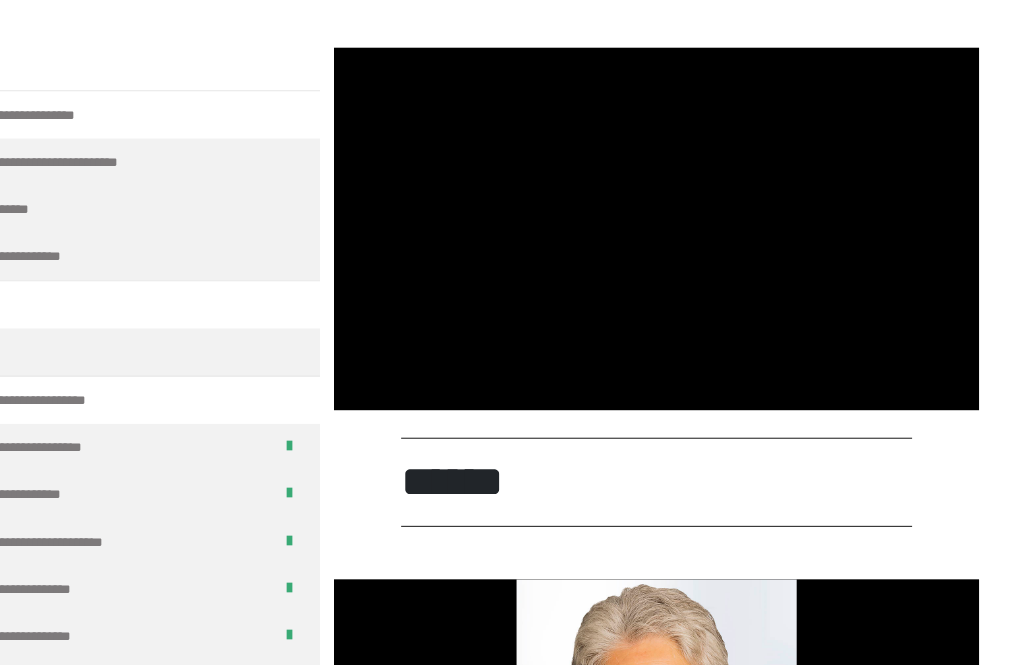 click at bounding box center [673, 218] 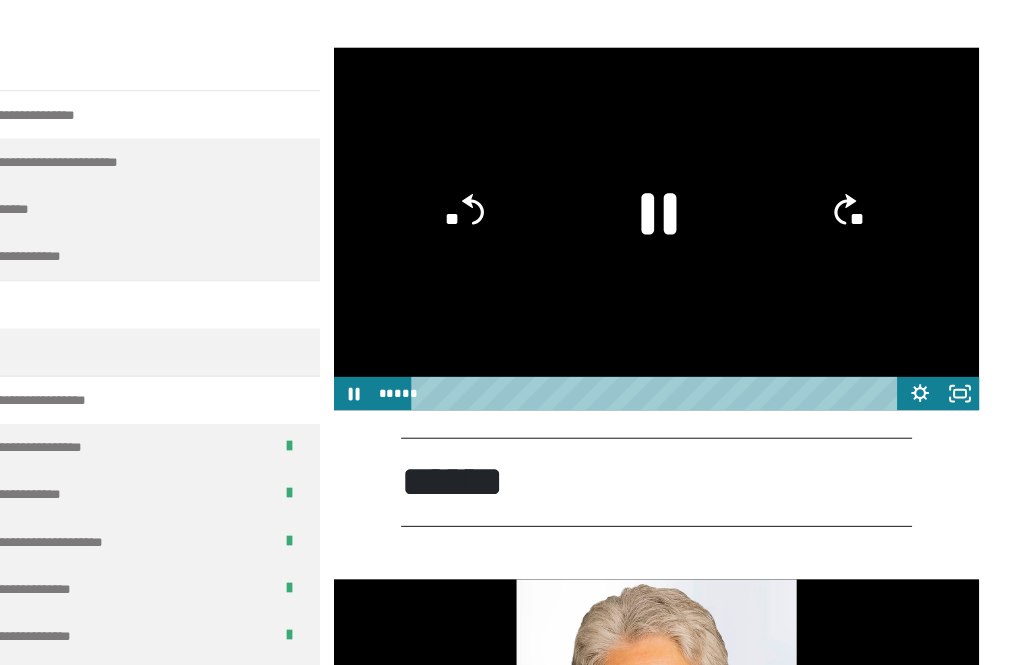 click 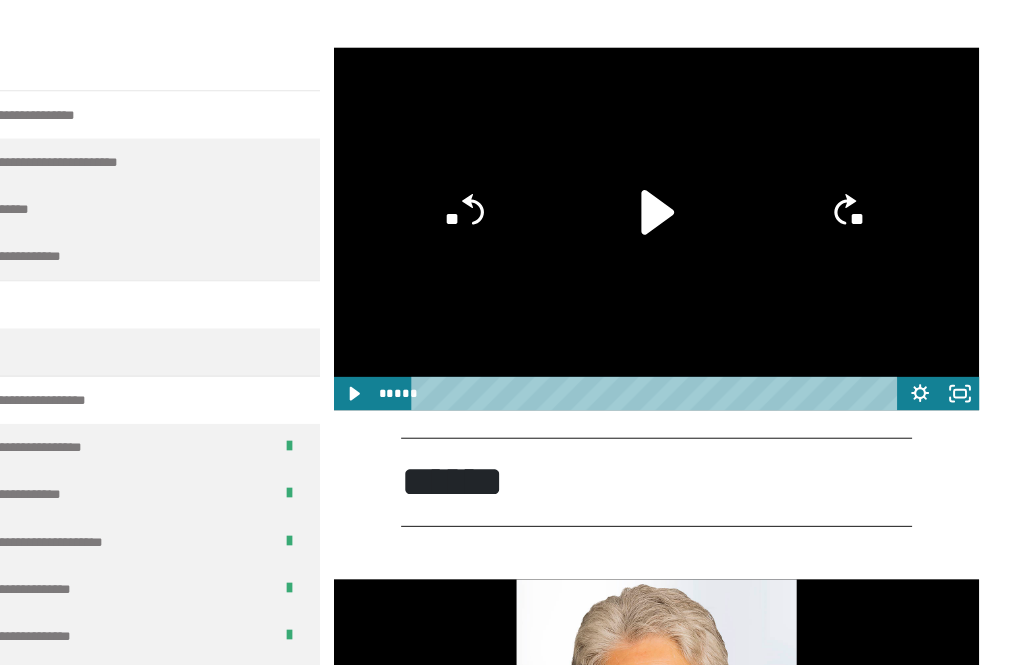 click 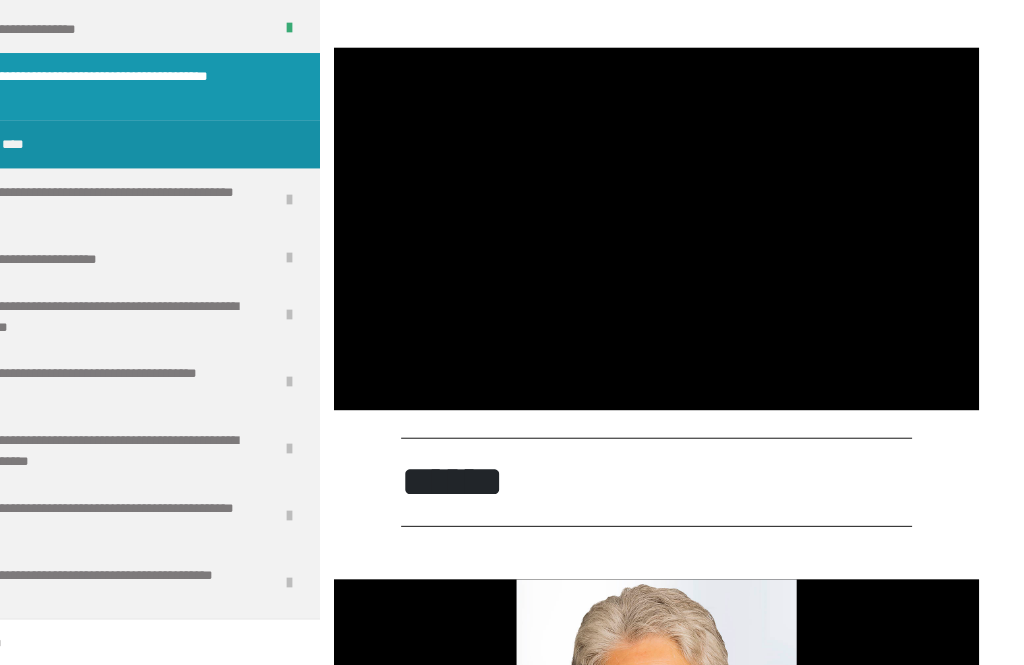 scroll, scrollTop: 2534, scrollLeft: 0, axis: vertical 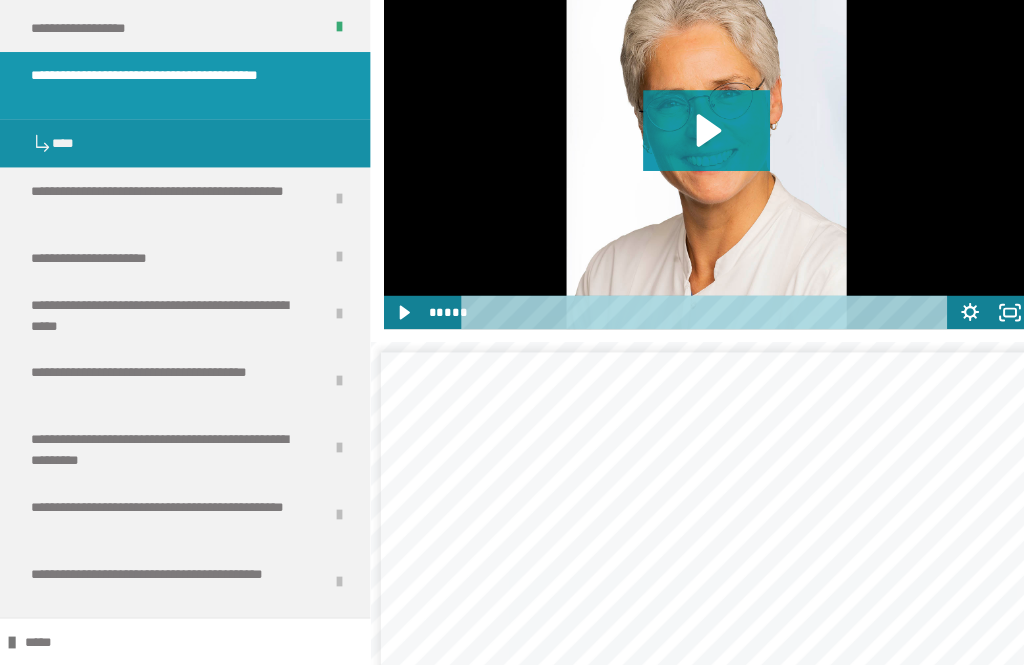 click 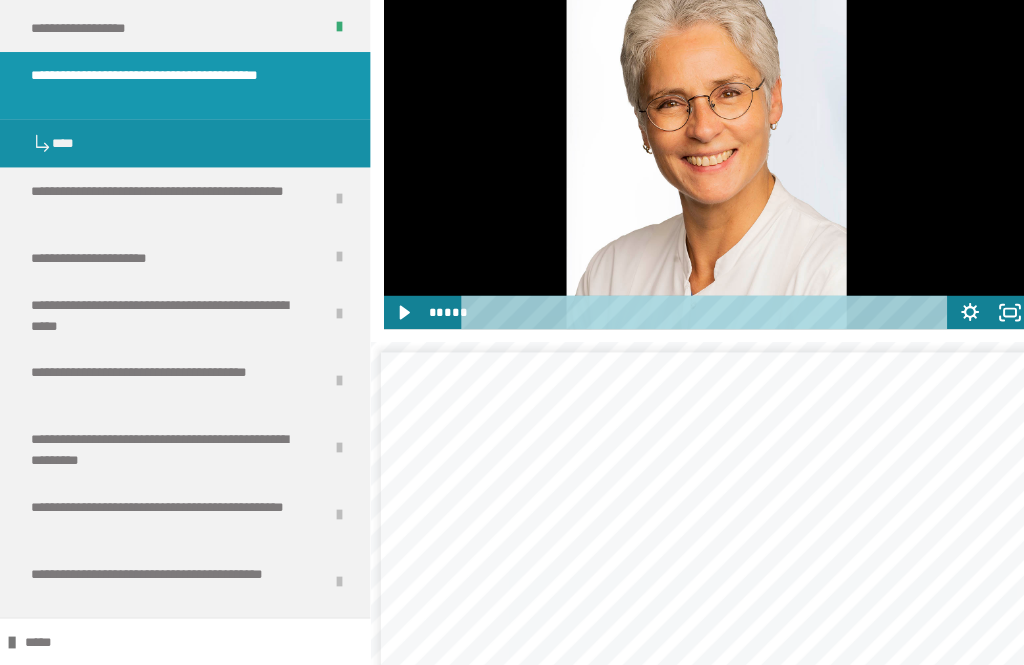 scroll, scrollTop: 3089, scrollLeft: 0, axis: vertical 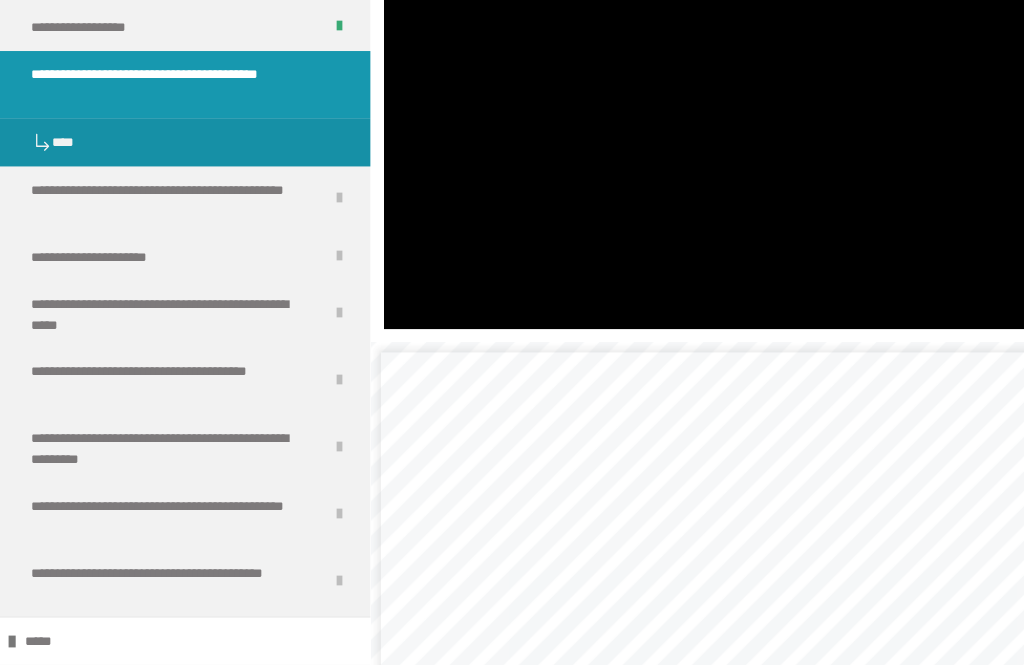 click at bounding box center (673, 141) 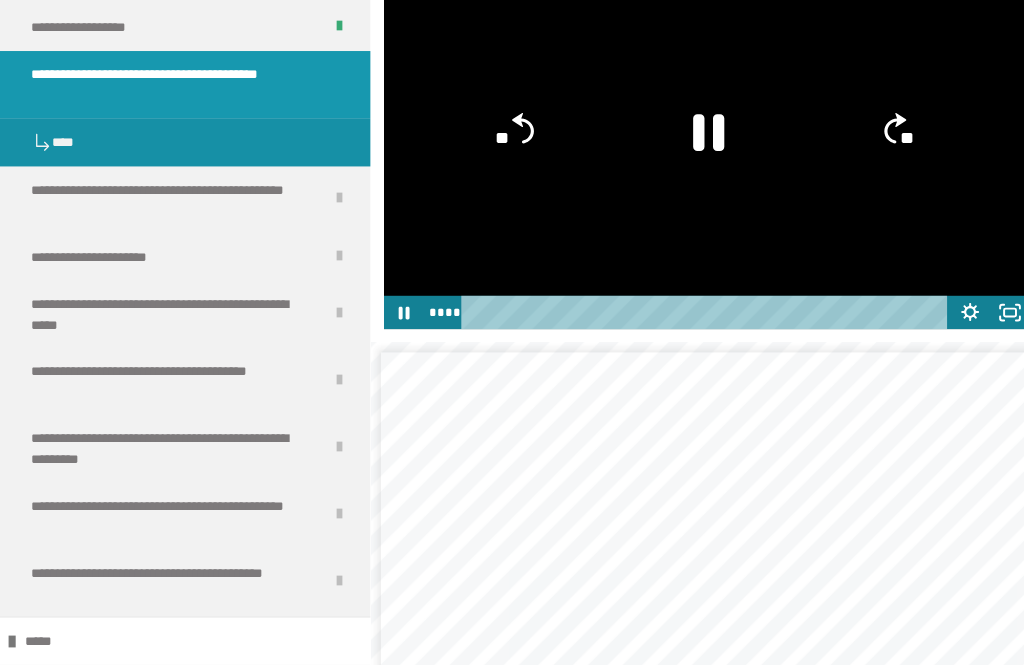 click 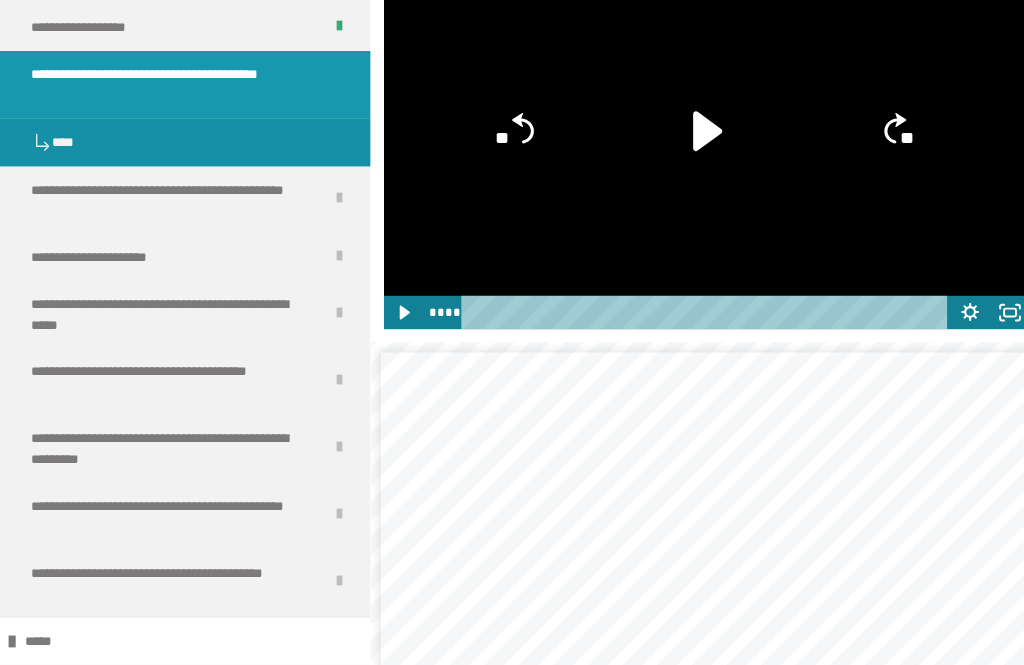 click at bounding box center (673, 141) 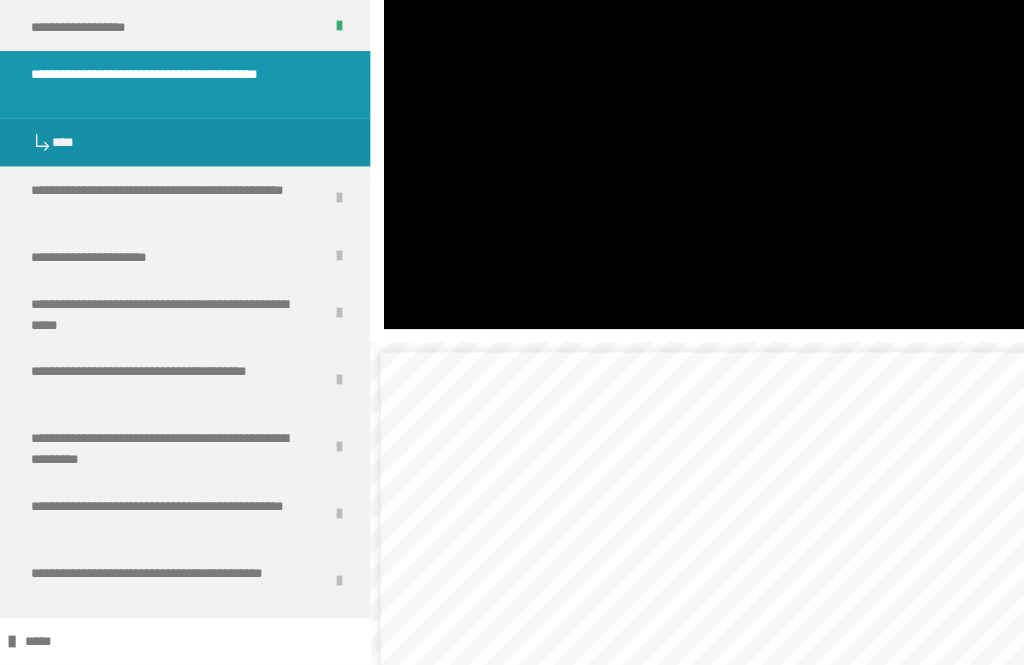 click at bounding box center (673, 141) 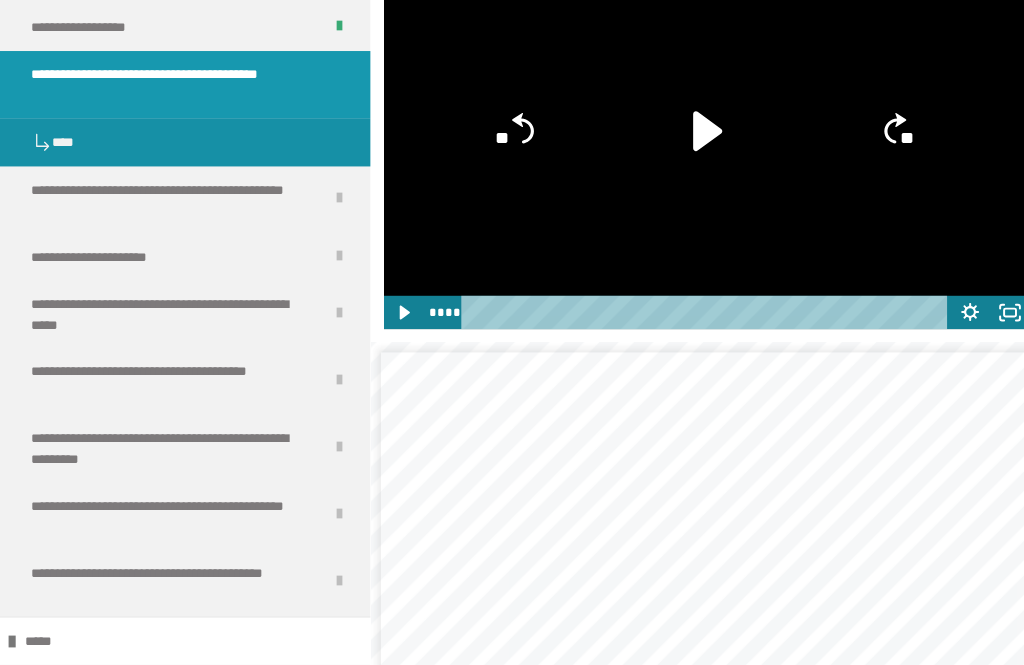 click 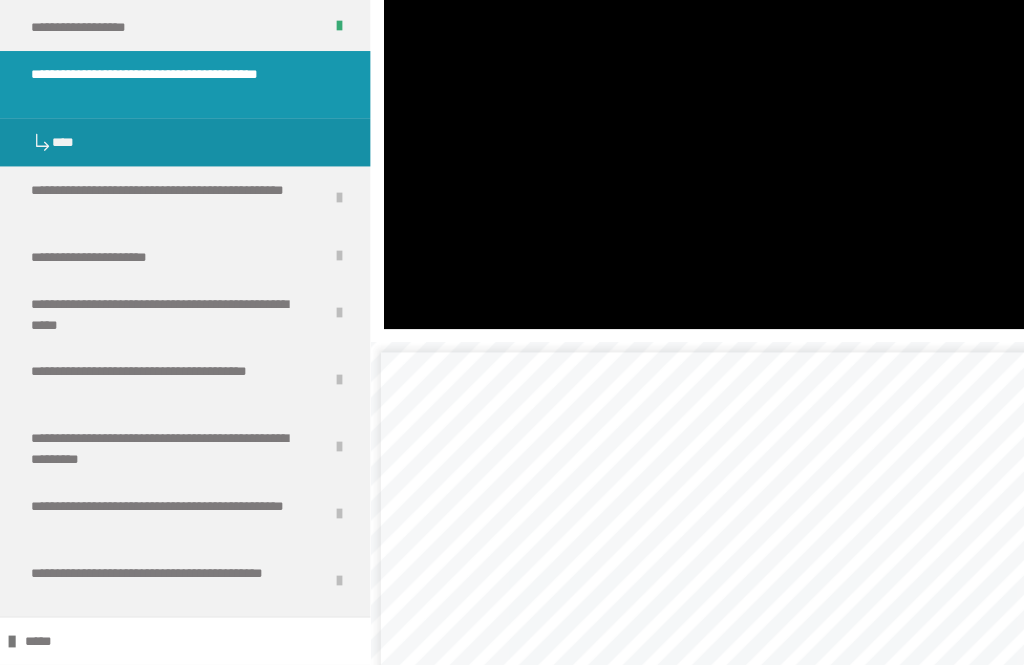 click at bounding box center [673, 141] 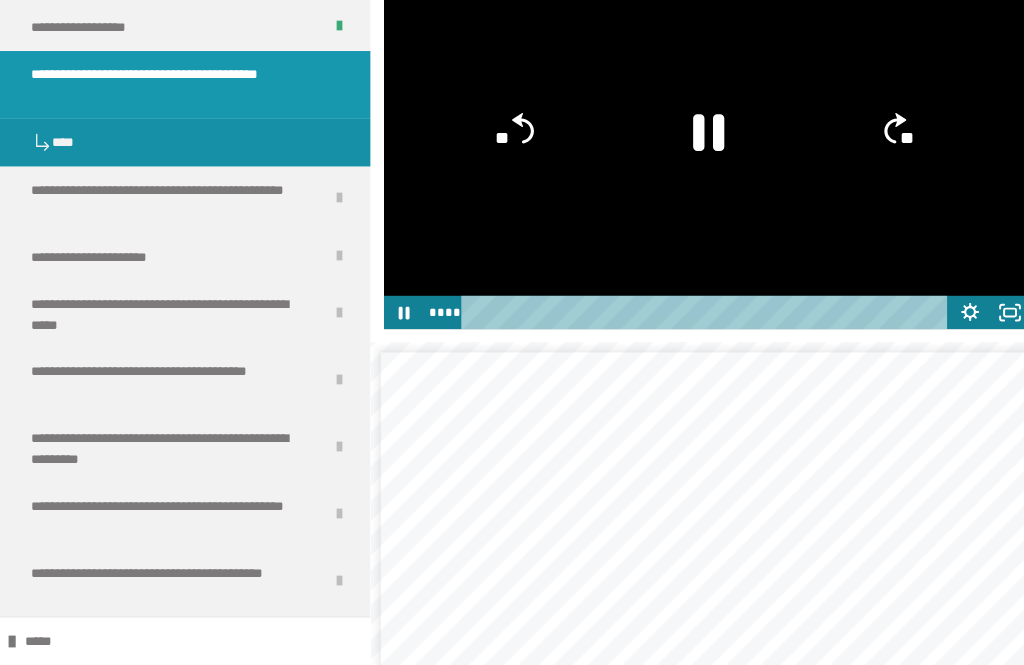 click 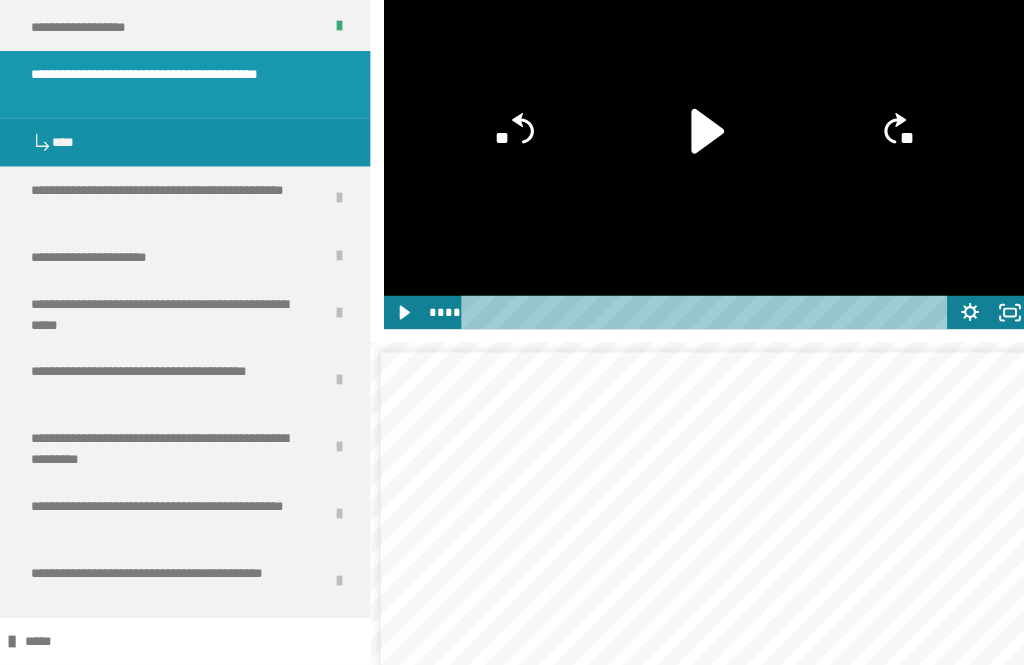 click 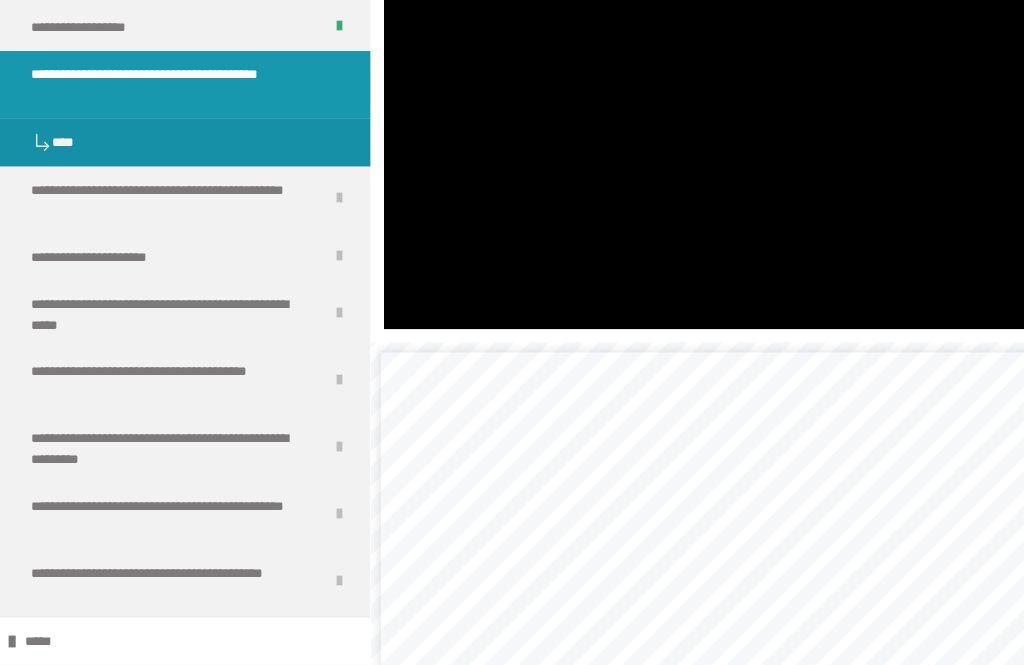click at bounding box center [673, 141] 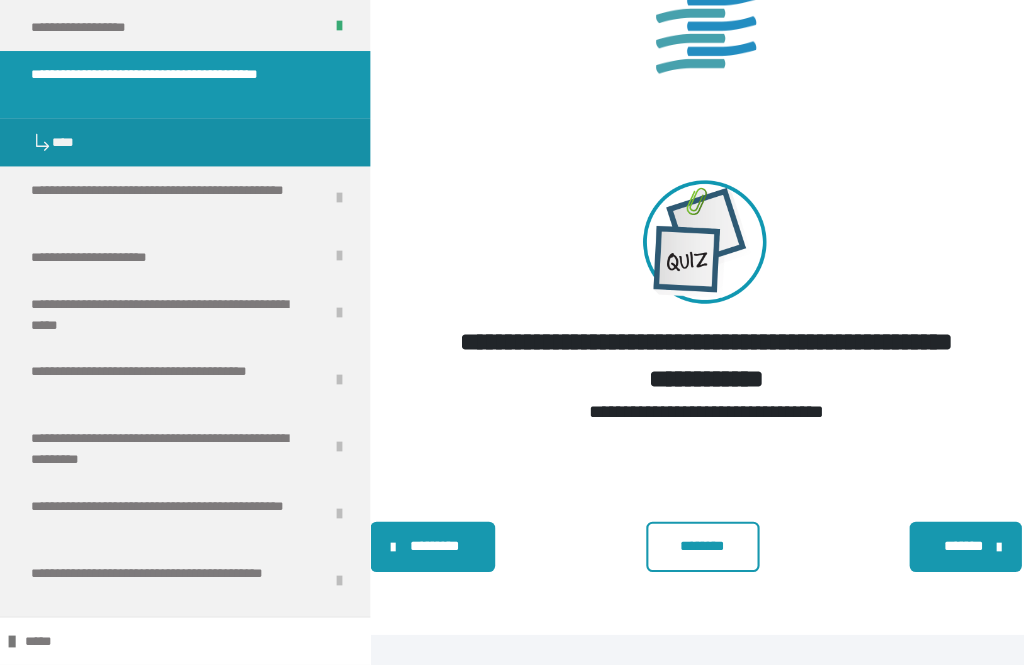 scroll, scrollTop: 4212, scrollLeft: 0, axis: vertical 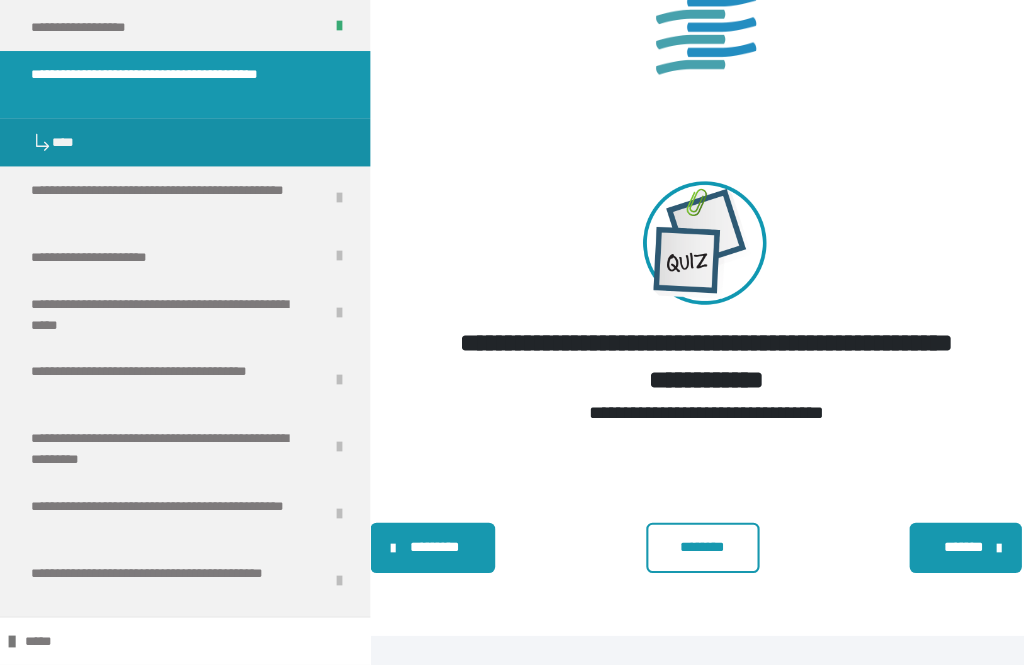 click on "********" at bounding box center [670, 521] 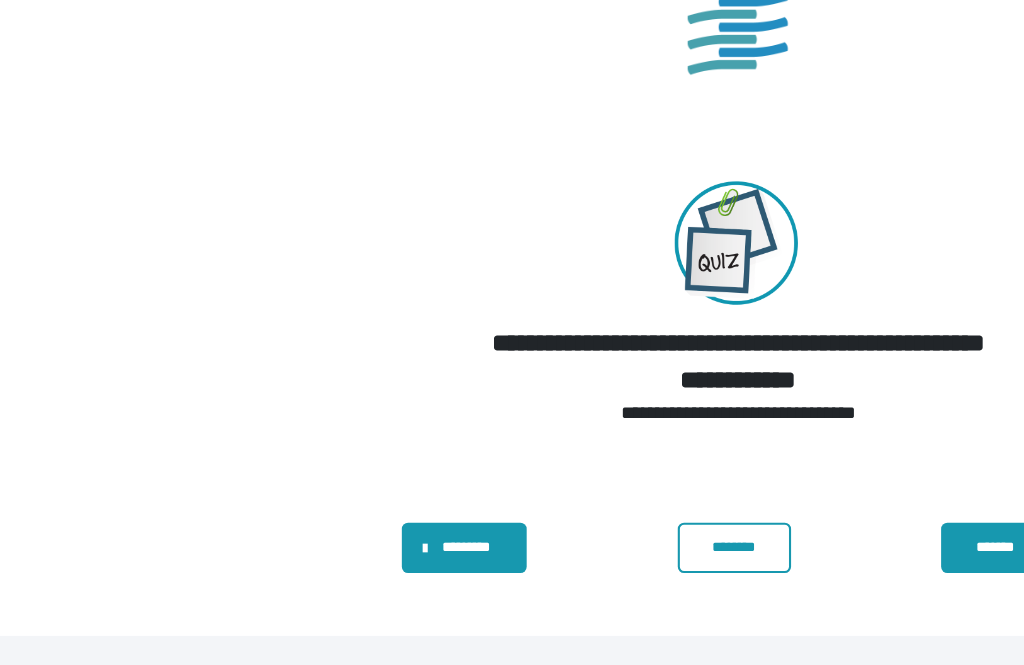 scroll, scrollTop: 0, scrollLeft: 0, axis: both 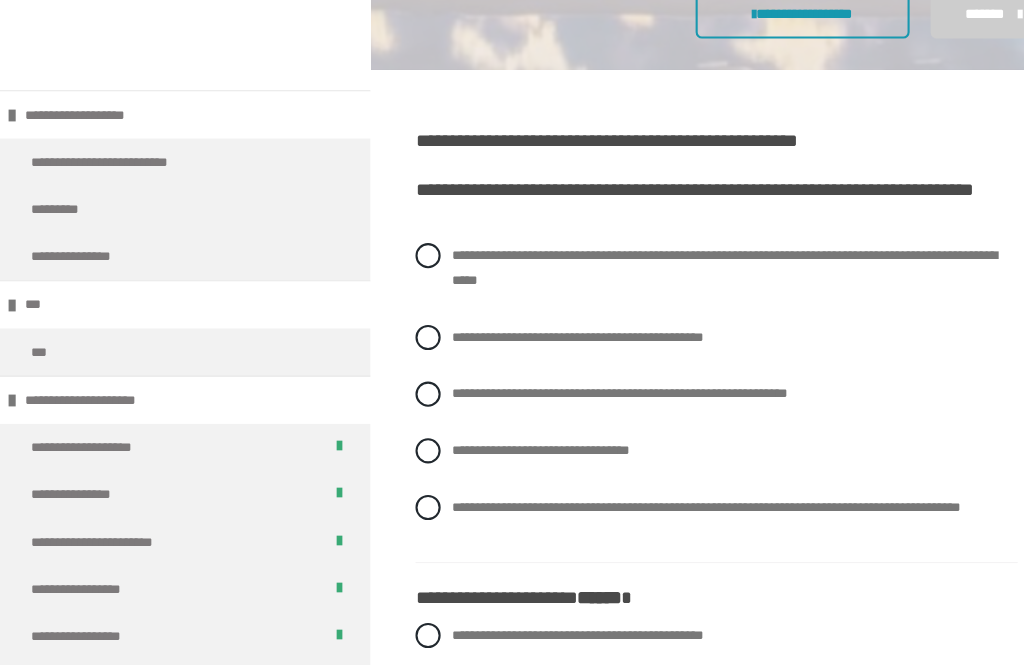 click on "**********" at bounding box center [690, 255] 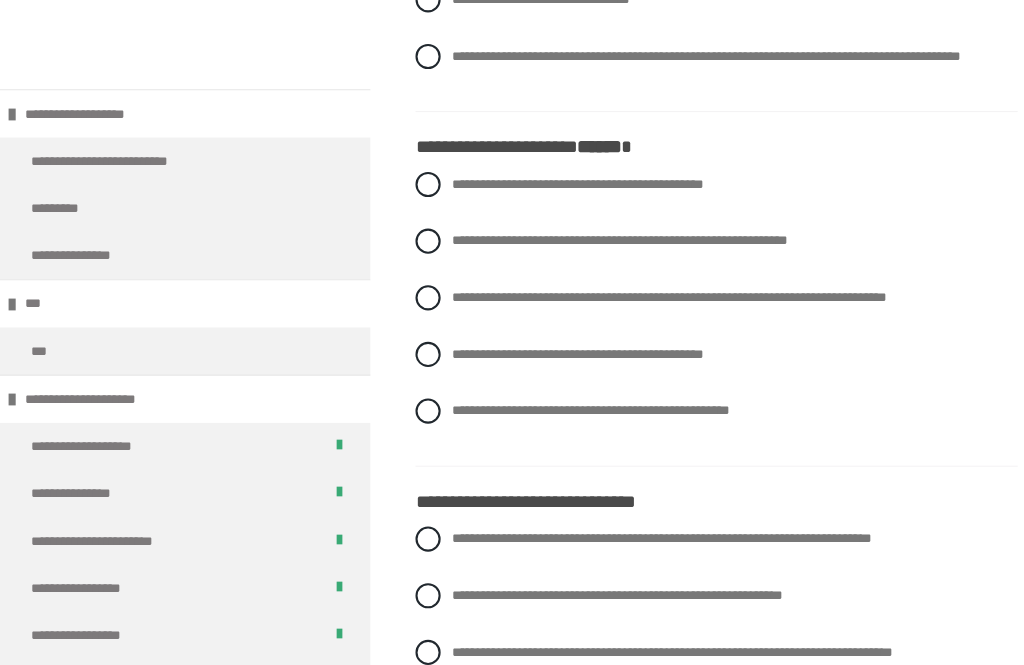 scroll, scrollTop: 912, scrollLeft: 0, axis: vertical 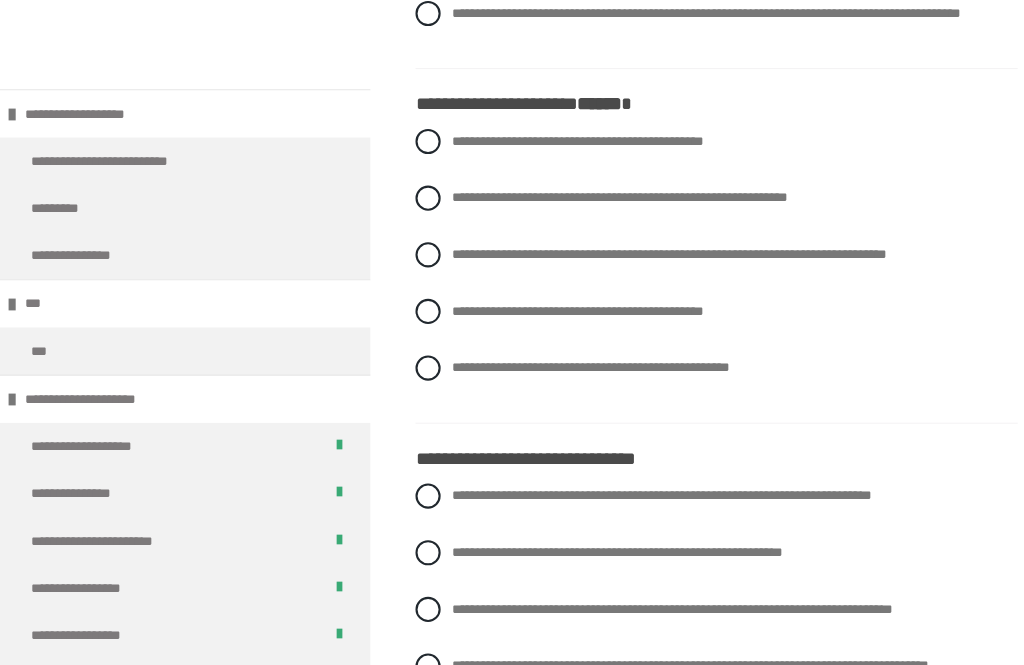 click on "**********" at bounding box center (550, 134) 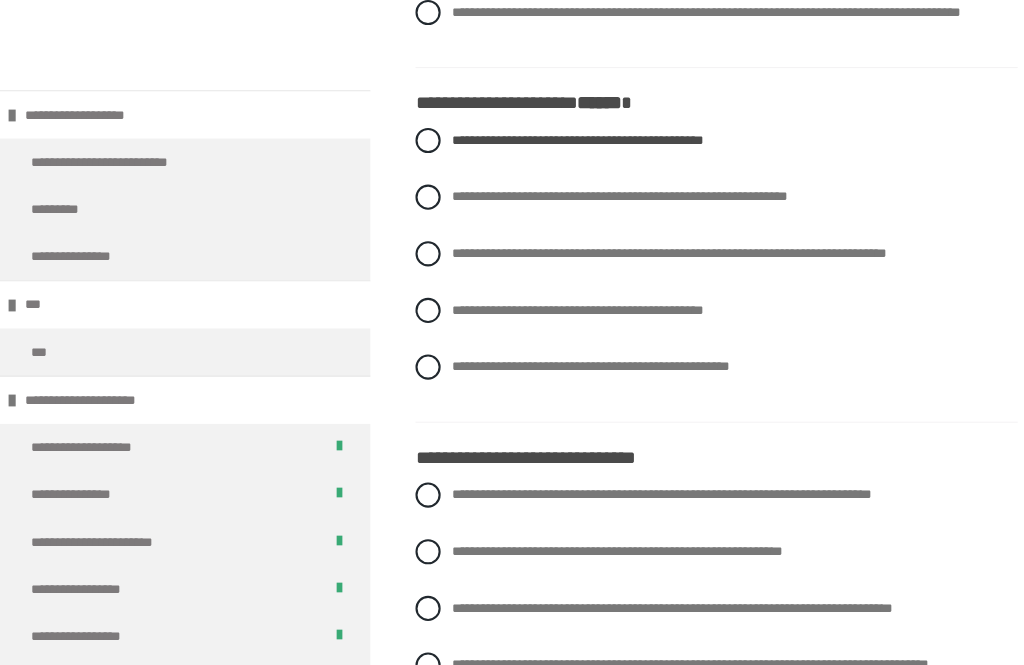click on "**********" at bounding box center [590, 187] 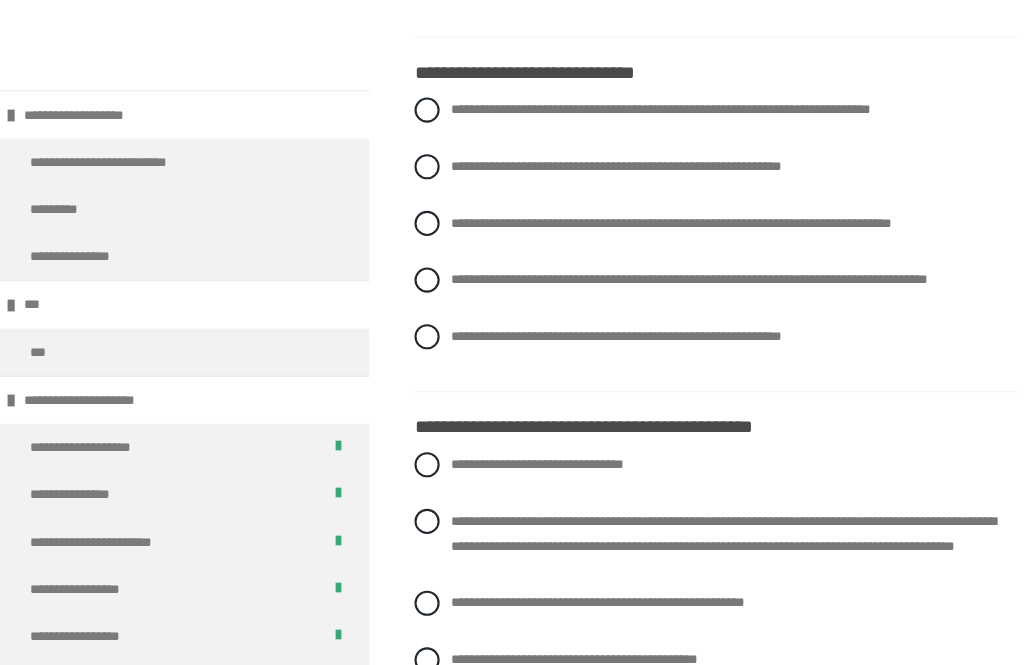 scroll, scrollTop: 1282, scrollLeft: 0, axis: vertical 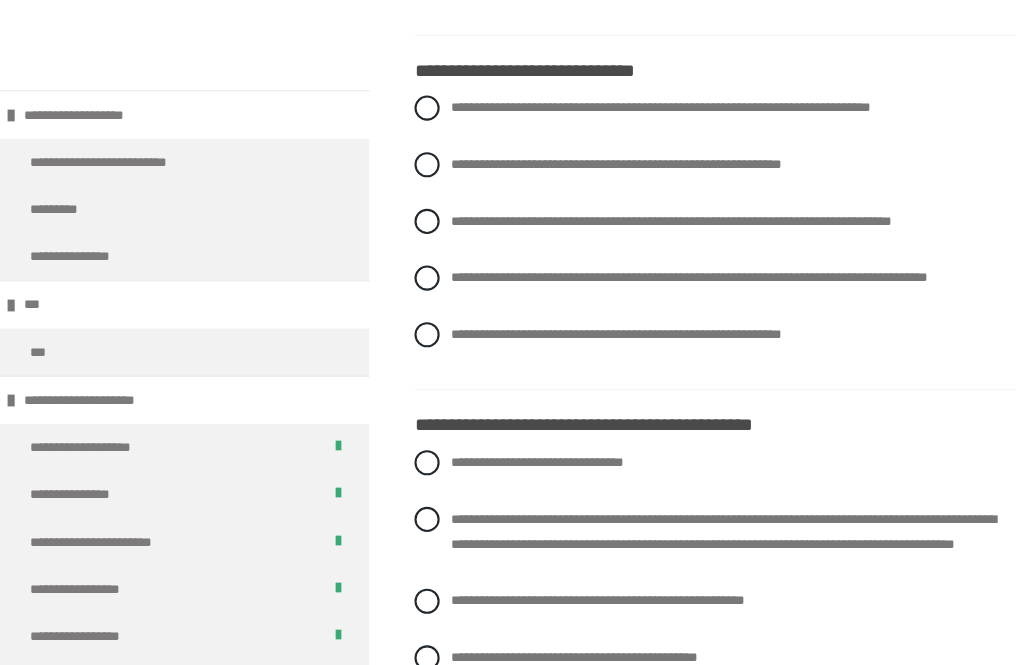 click on "**********" at bounding box center (657, 264) 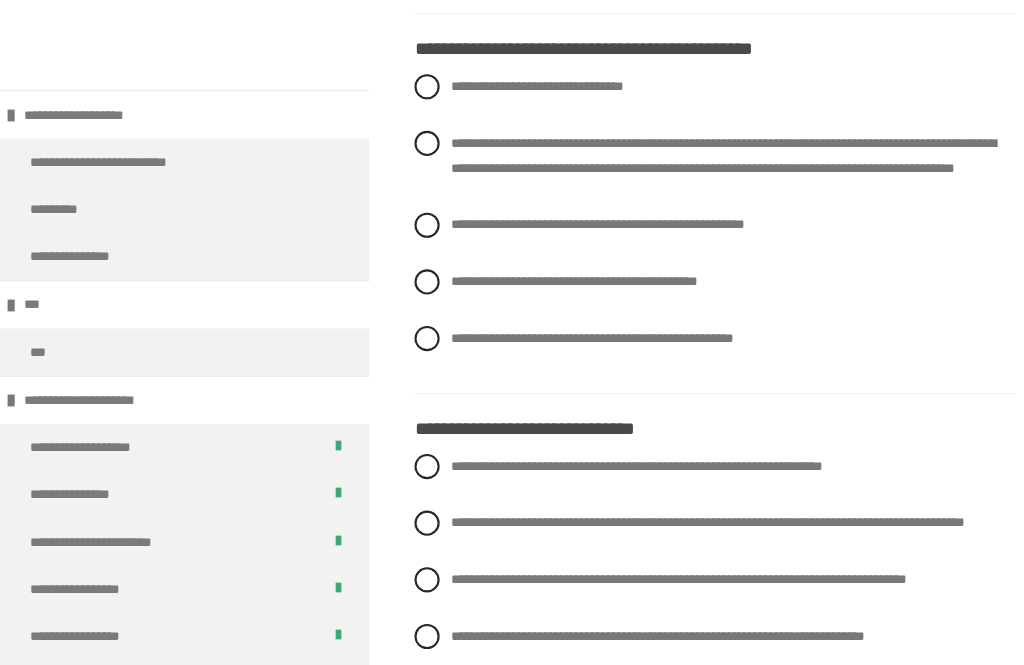 scroll, scrollTop: 1639, scrollLeft: 0, axis: vertical 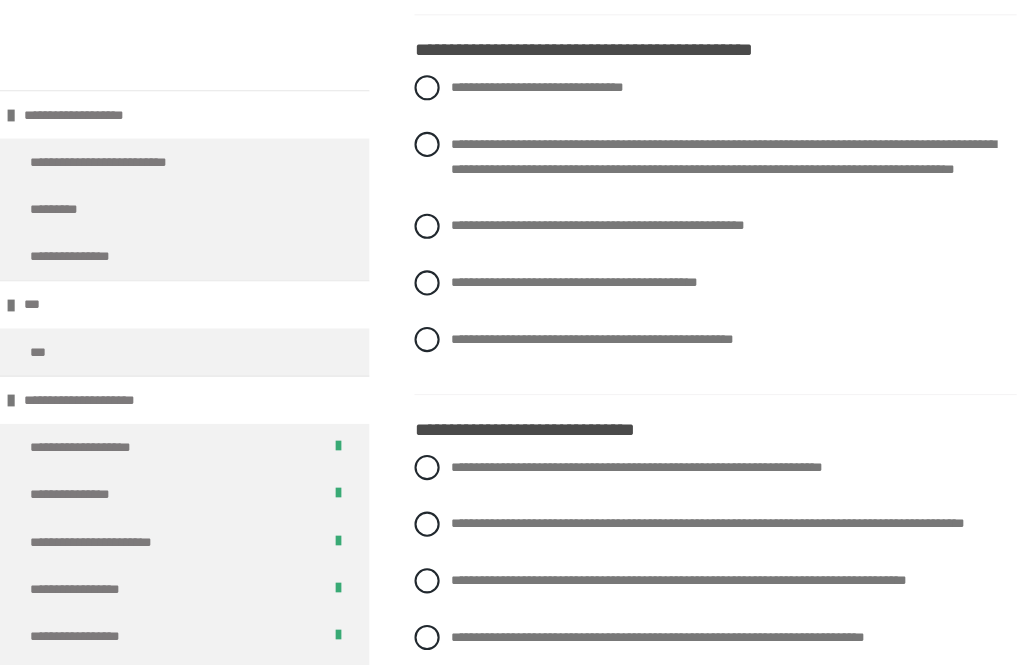 click on "**********" at bounding box center (683, 150) 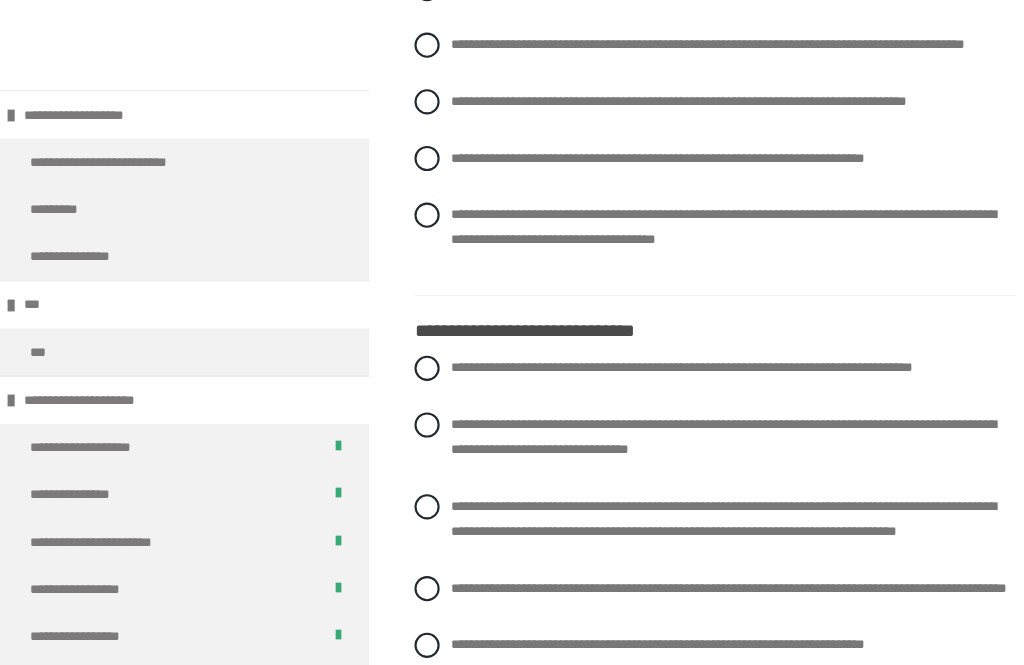 scroll, scrollTop: 2095, scrollLeft: 0, axis: vertical 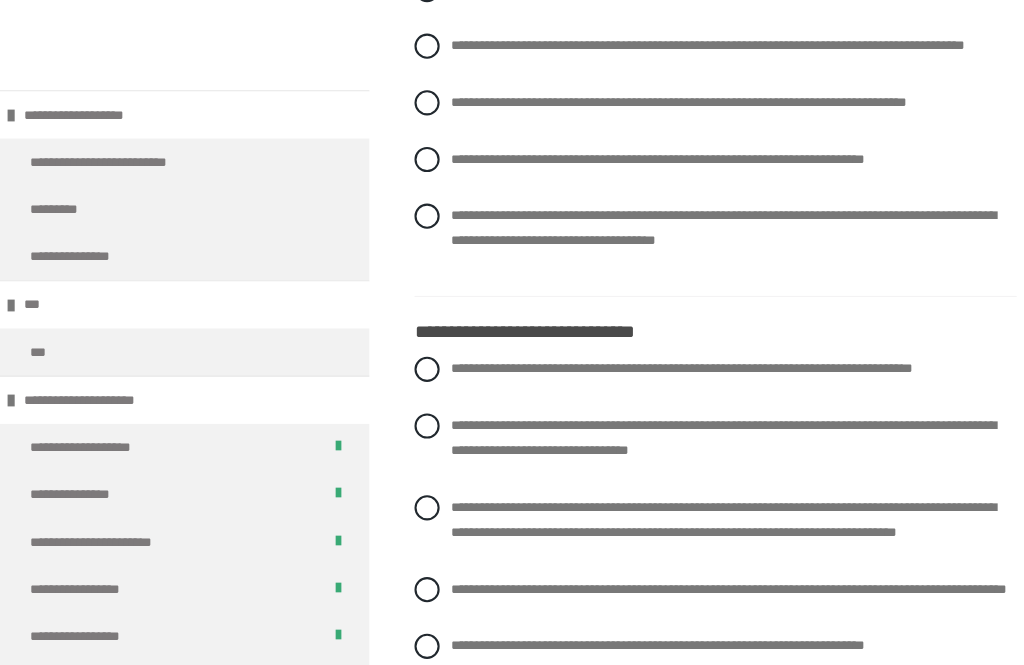 click on "**********" at bounding box center [690, 217] 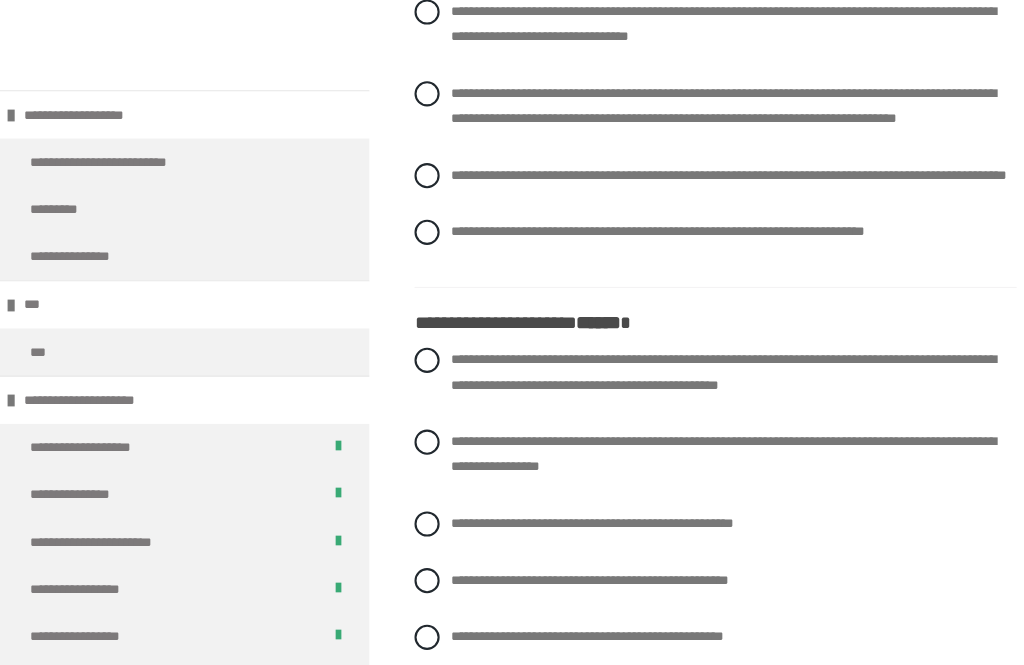 scroll, scrollTop: 2498, scrollLeft: 0, axis: vertical 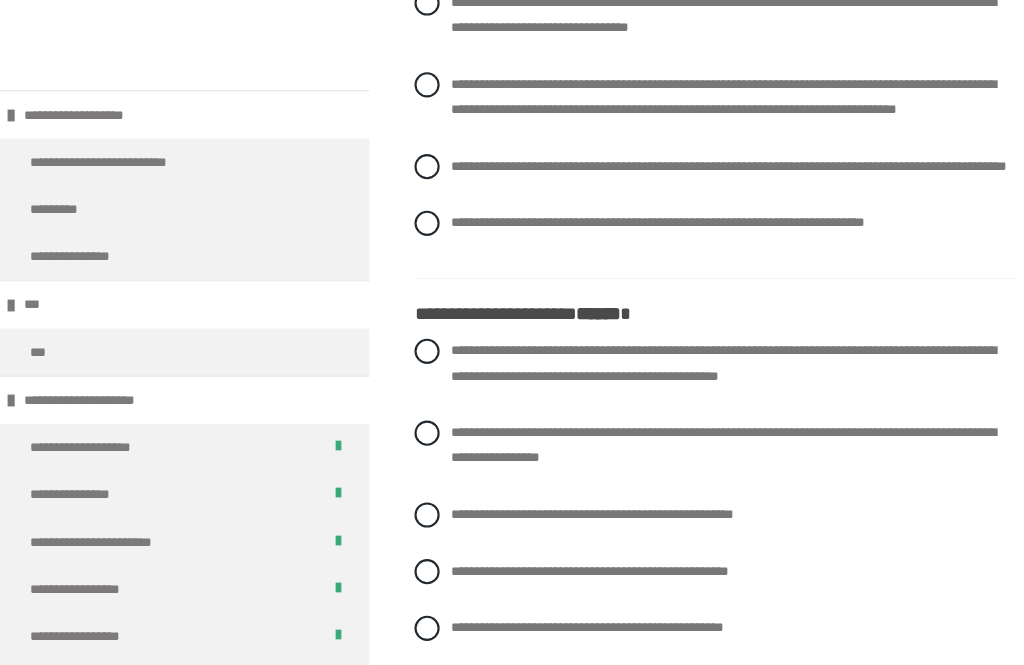 click on "**********" at bounding box center [690, 92] 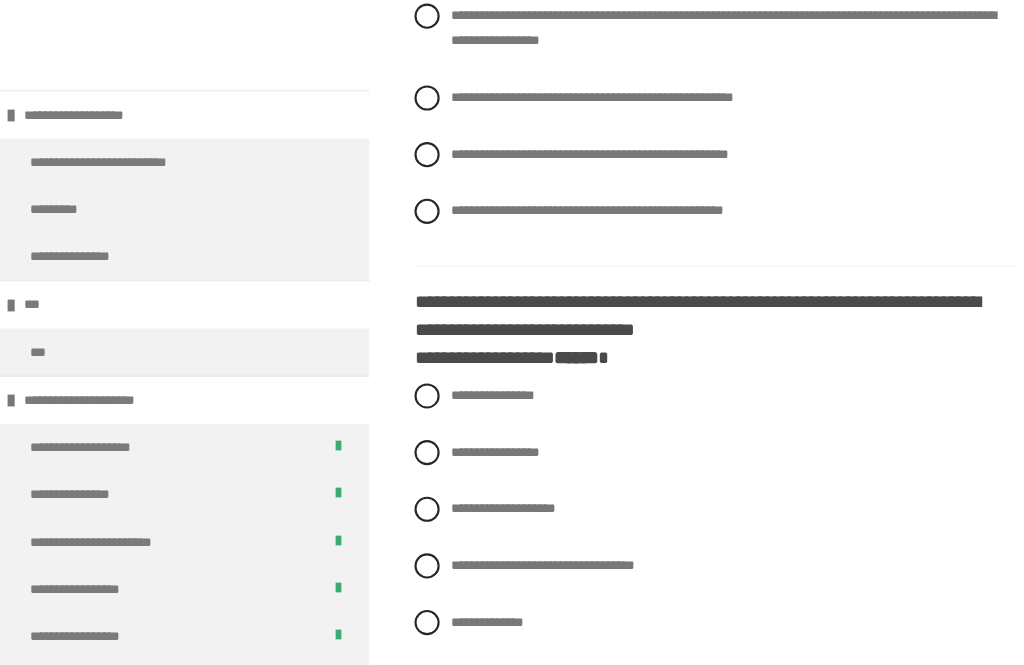 scroll, scrollTop: 2899, scrollLeft: 0, axis: vertical 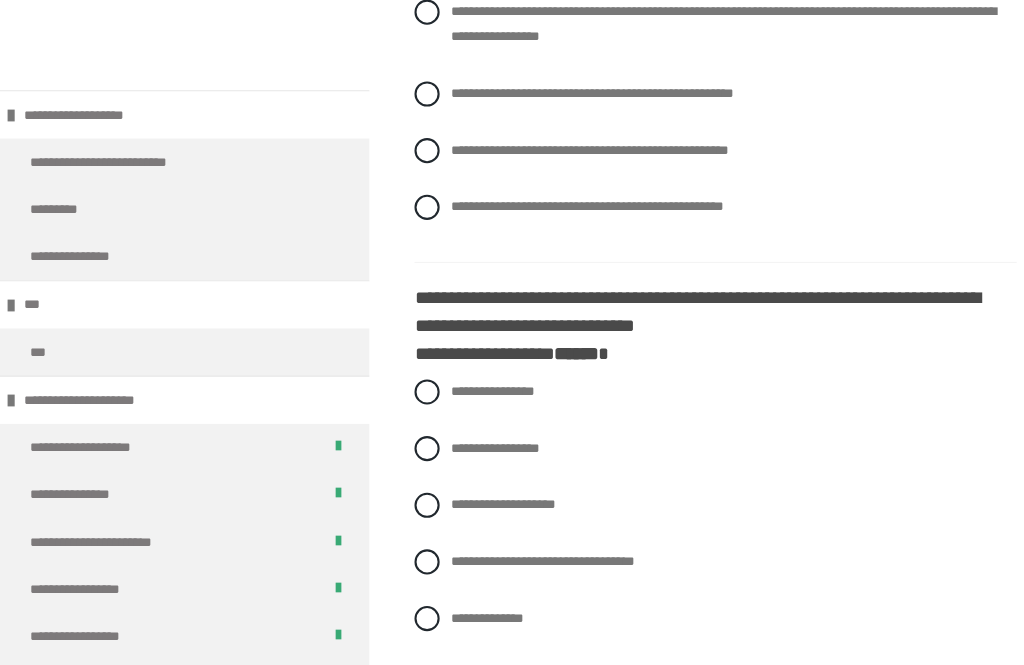 click on "**********" at bounding box center [683, -54] 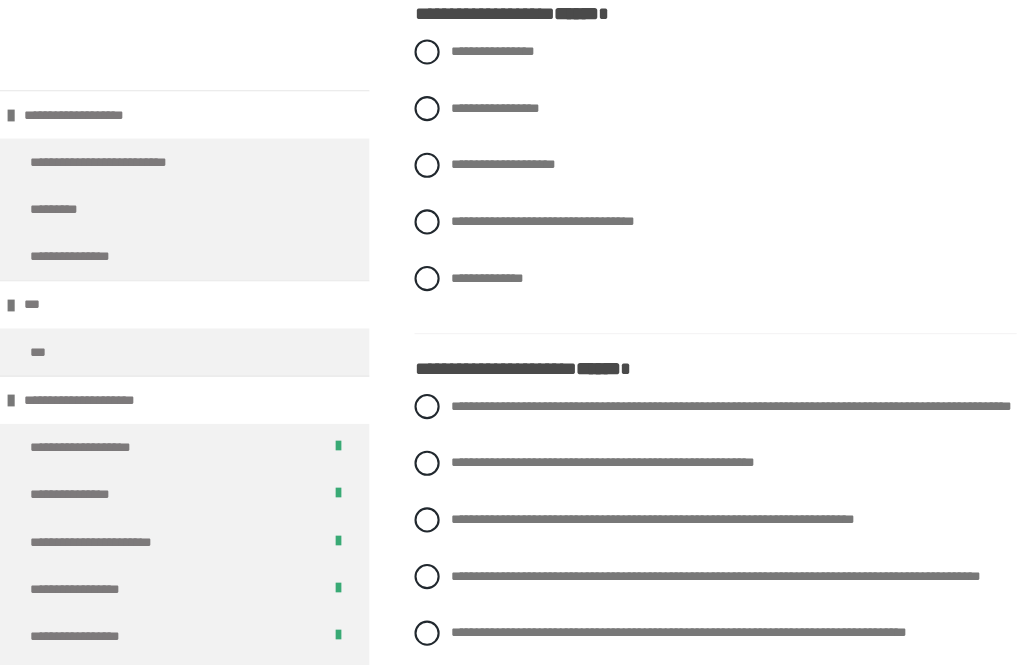 scroll, scrollTop: 3236, scrollLeft: 0, axis: vertical 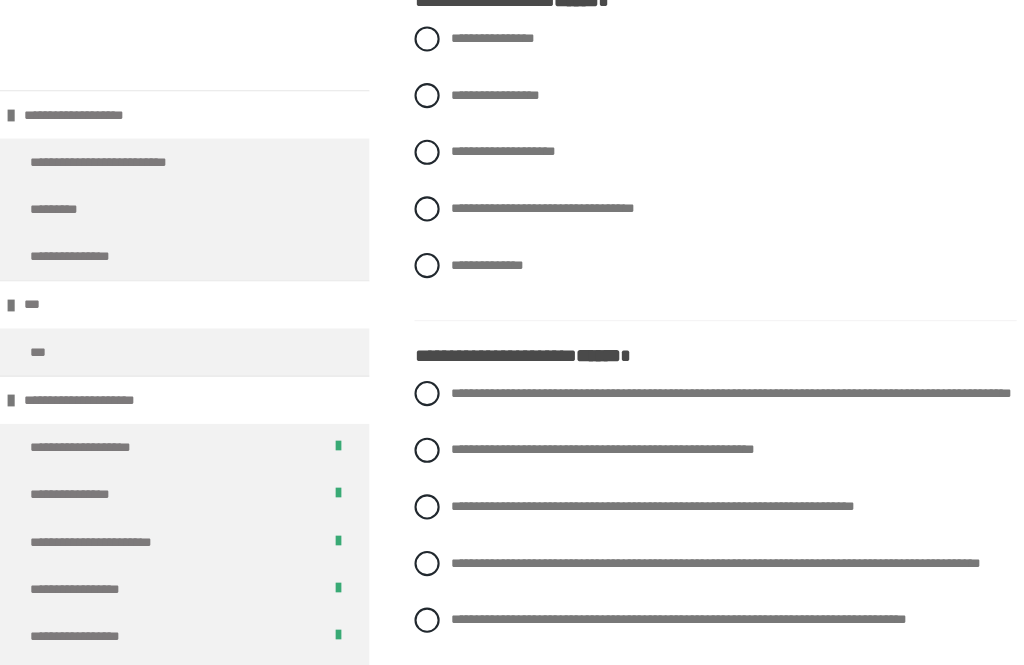 click on "**********" at bounding box center (465, 252) 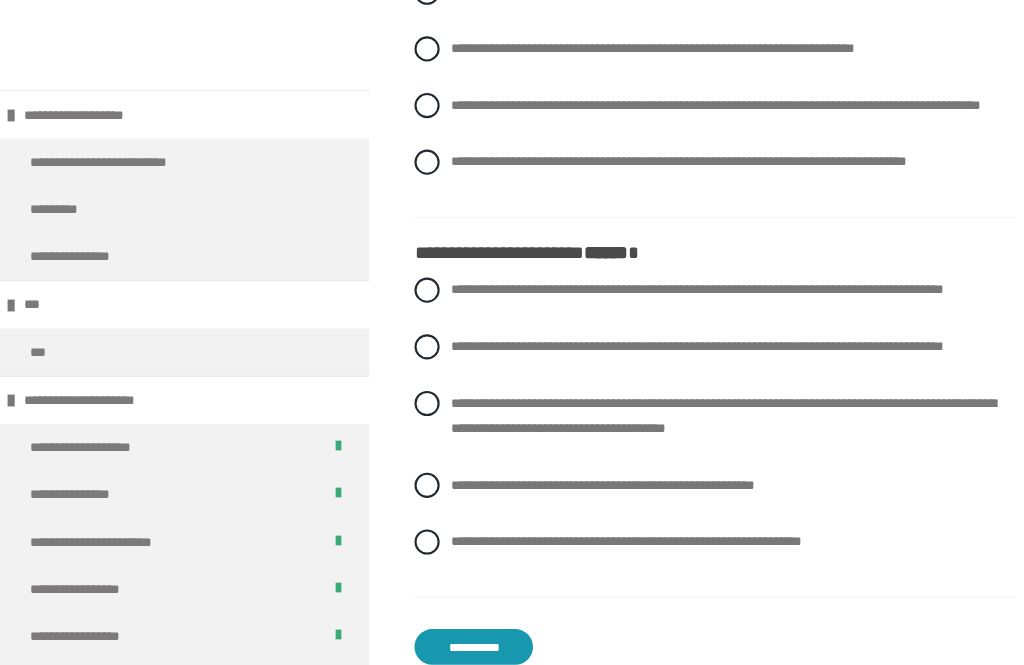 scroll, scrollTop: 3674, scrollLeft: 0, axis: vertical 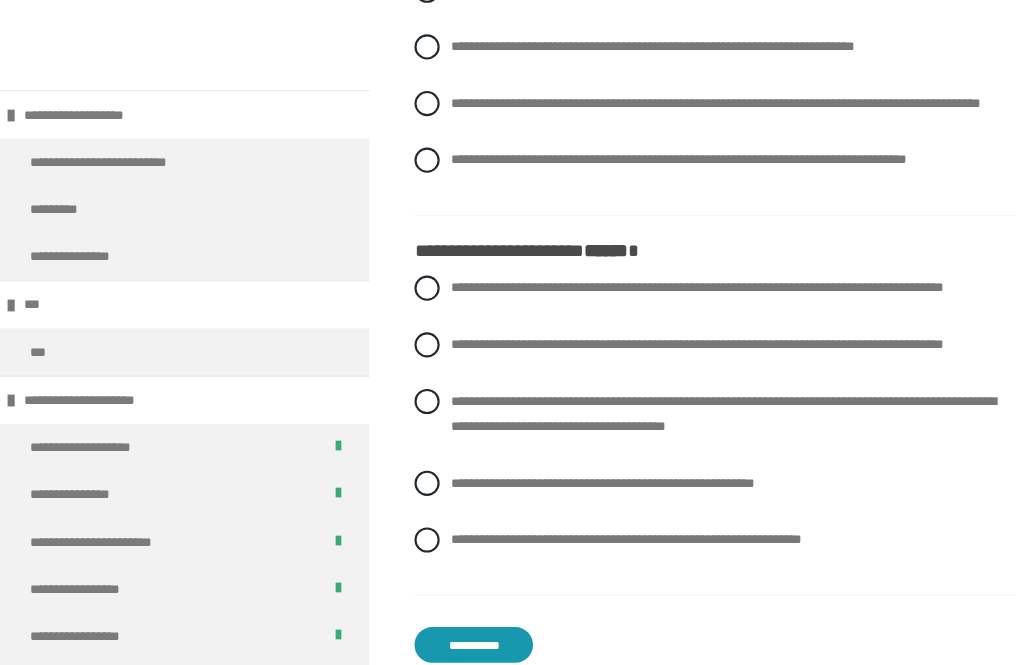 click on "**********" at bounding box center [682, 98] 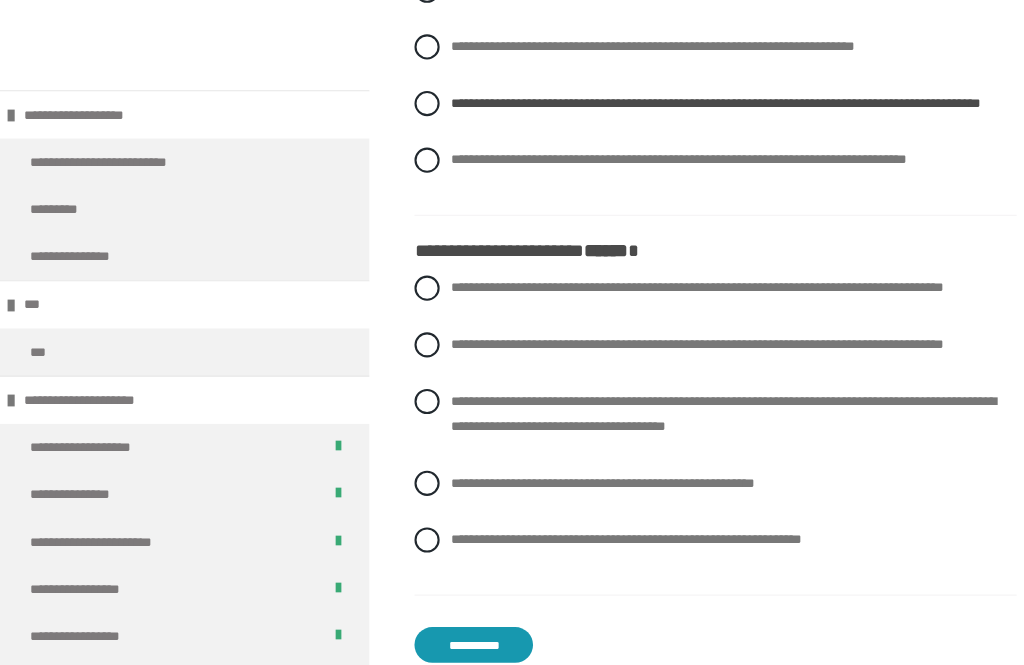 click on "**********" at bounding box center (575, -10) 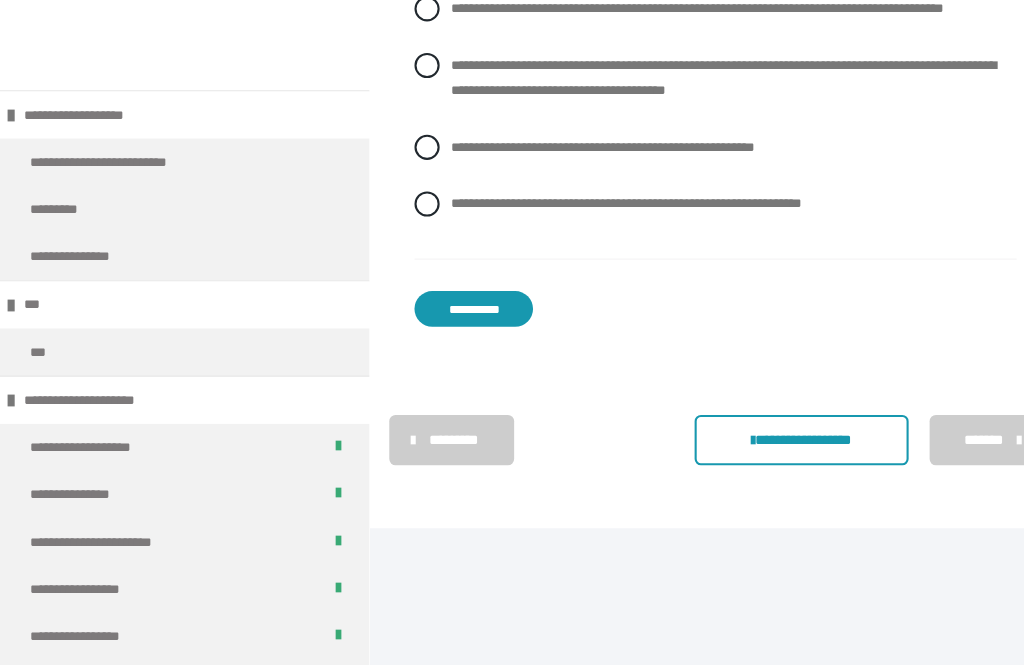 scroll, scrollTop: 4002, scrollLeft: 0, axis: vertical 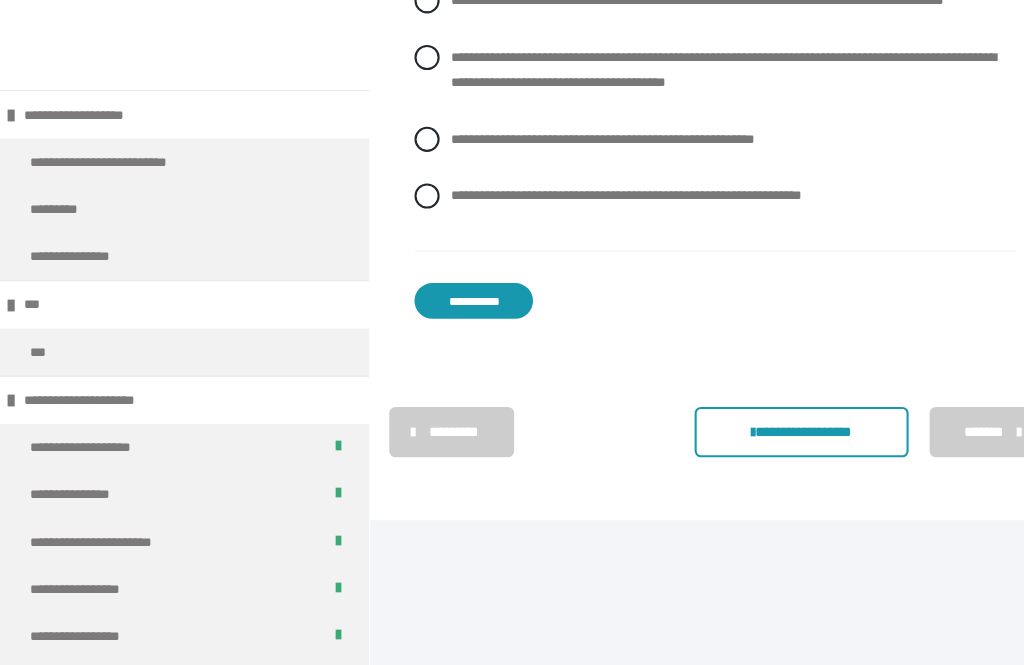 click on "**********" at bounding box center (690, 66) 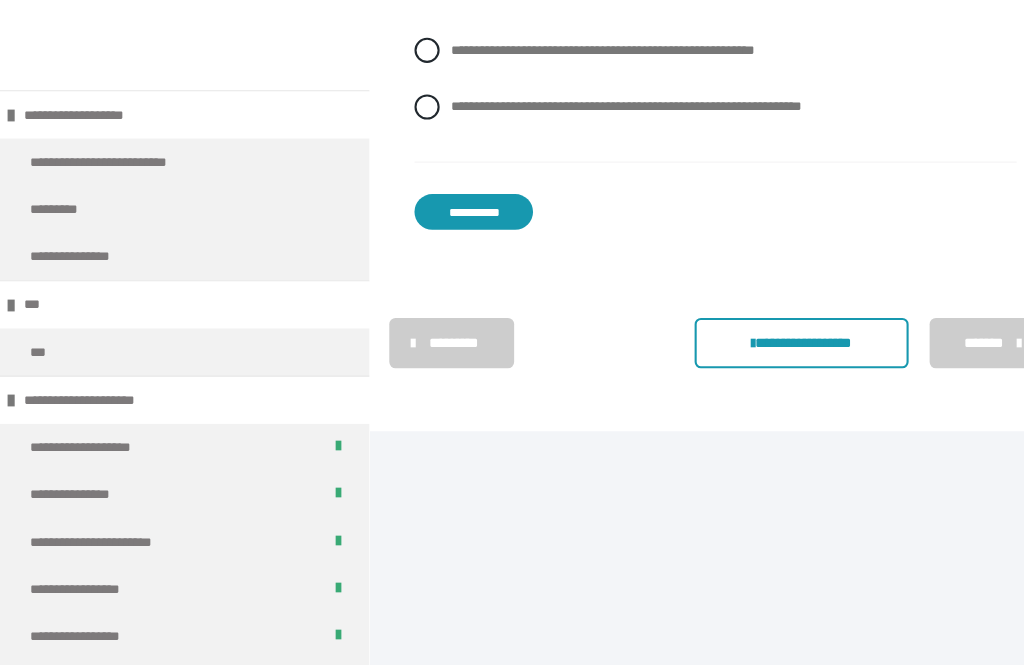 scroll, scrollTop: 4092, scrollLeft: 0, axis: vertical 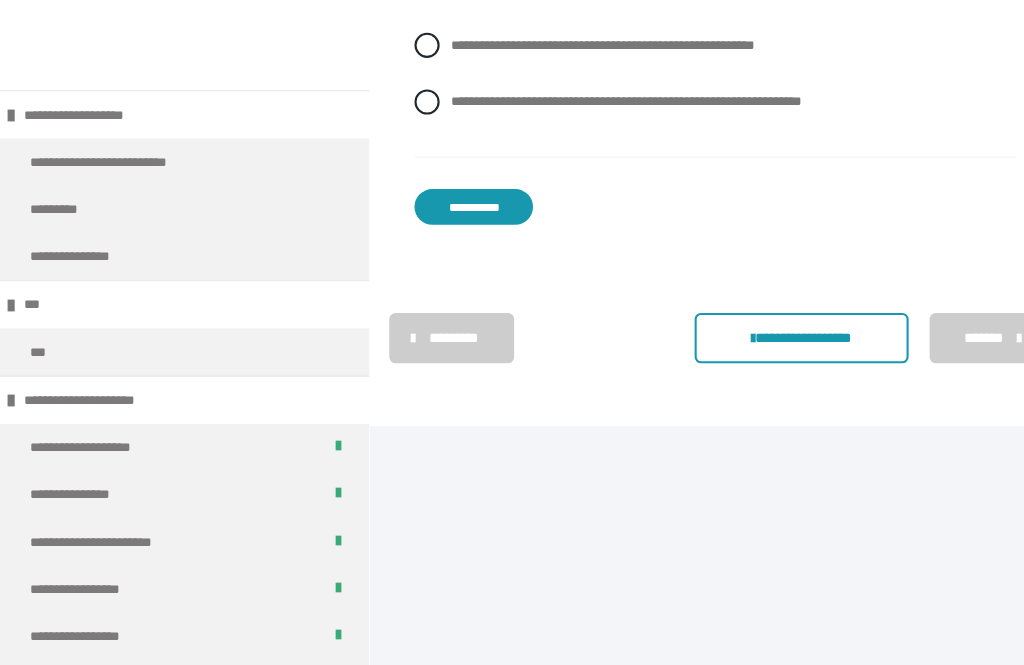 click on "**********" at bounding box center (597, 96) 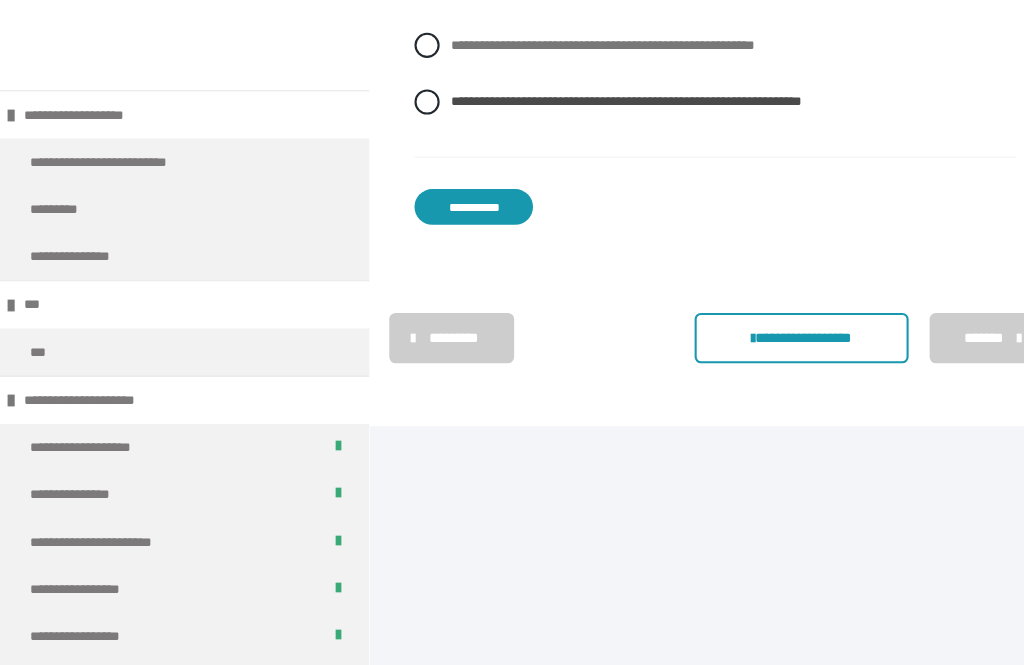scroll, scrollTop: 4092, scrollLeft: 0, axis: vertical 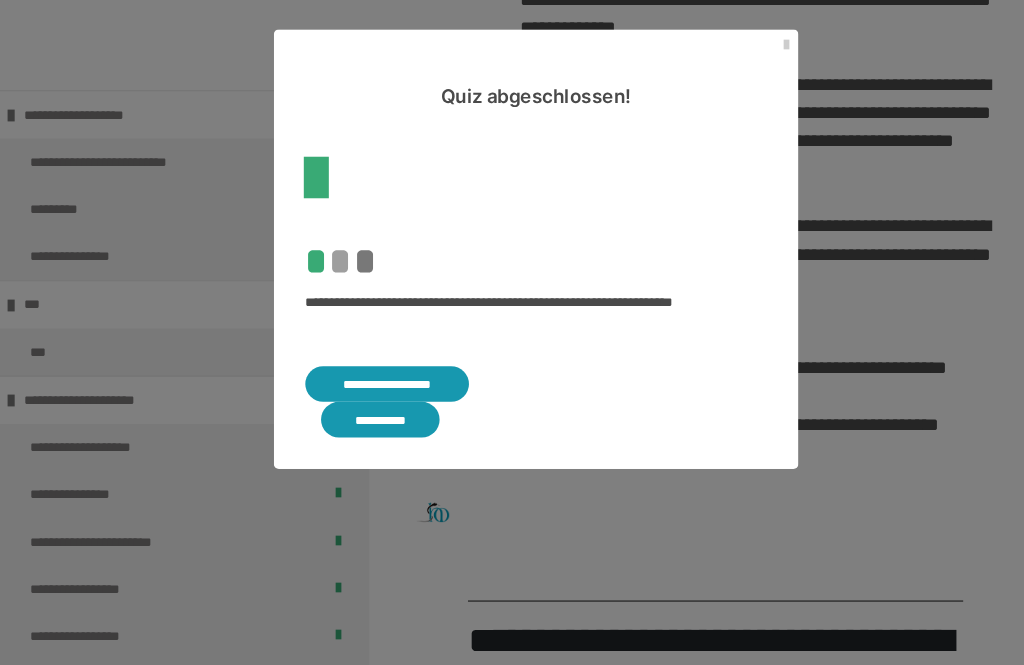 click on "Quiz abgeschlossen!" at bounding box center (512, 66) 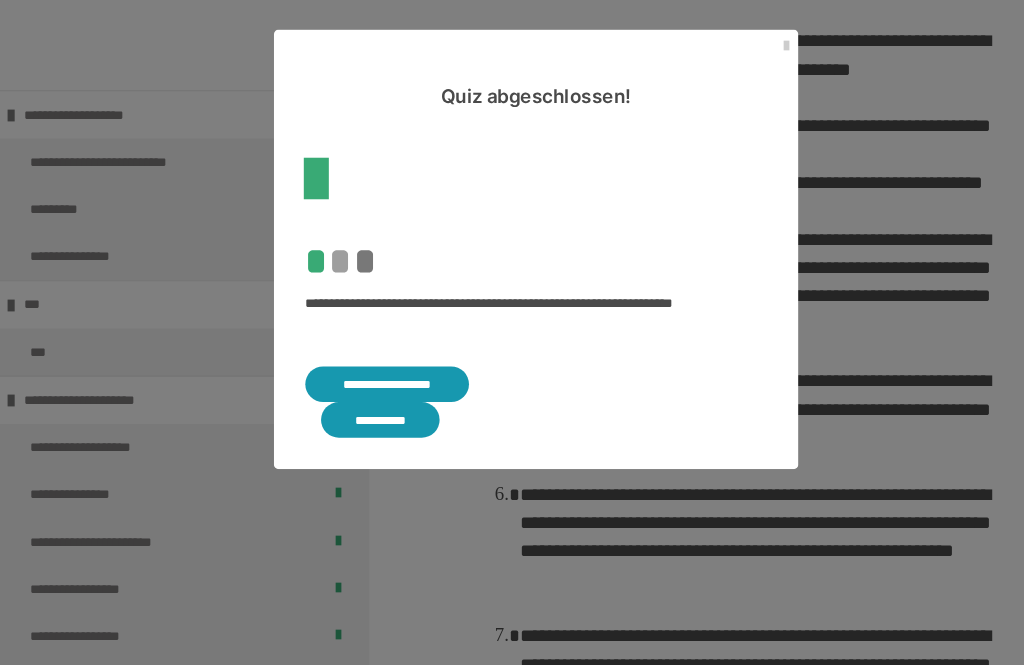scroll, scrollTop: 837, scrollLeft: 0, axis: vertical 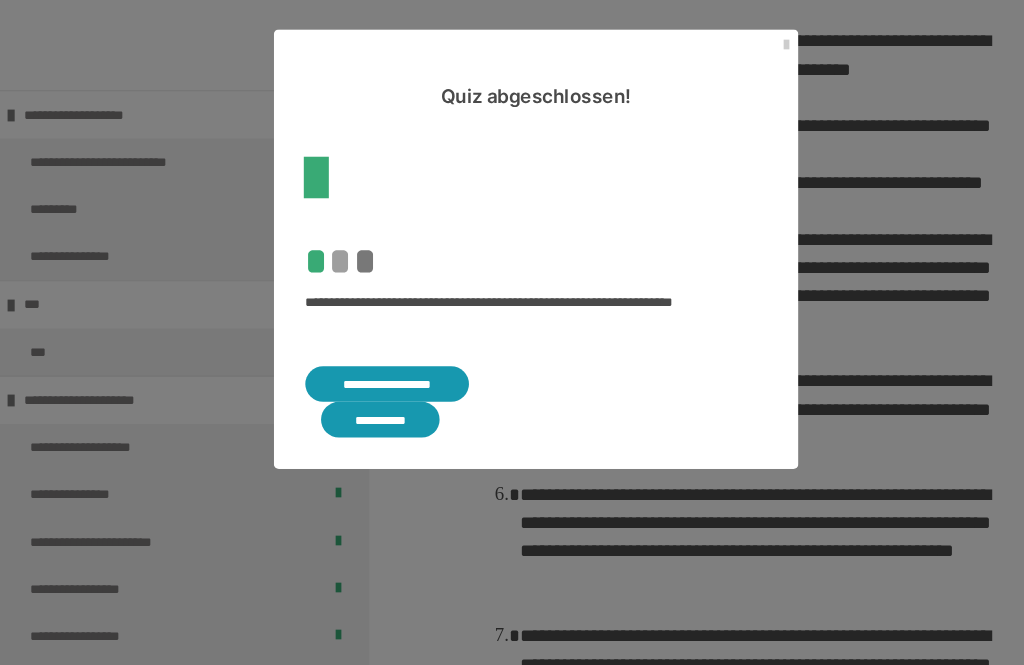 click at bounding box center [750, 44] 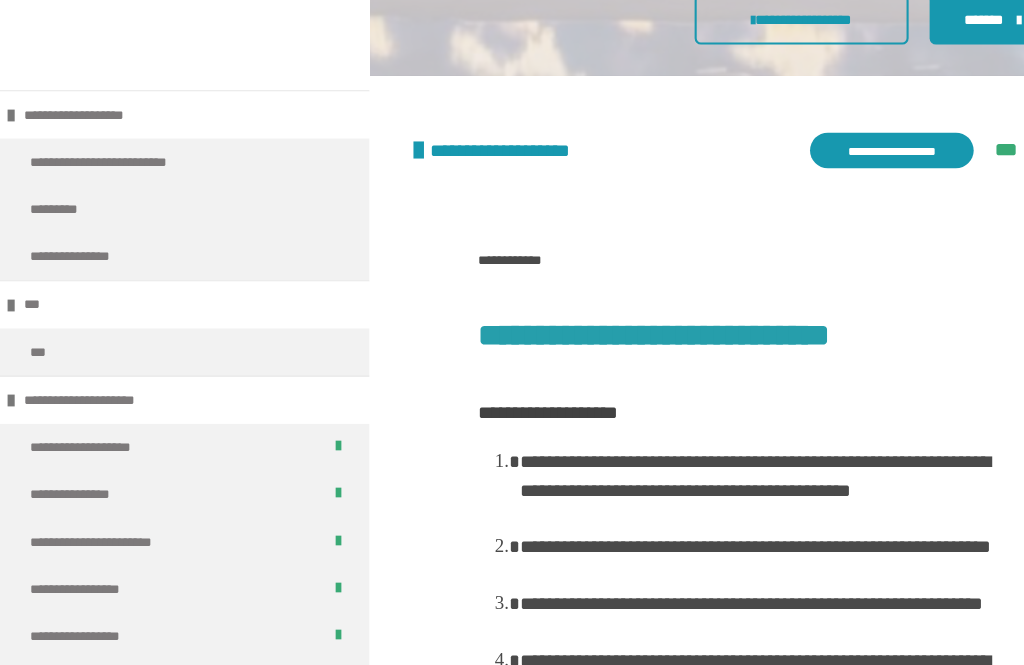 scroll, scrollTop: 435, scrollLeft: 0, axis: vertical 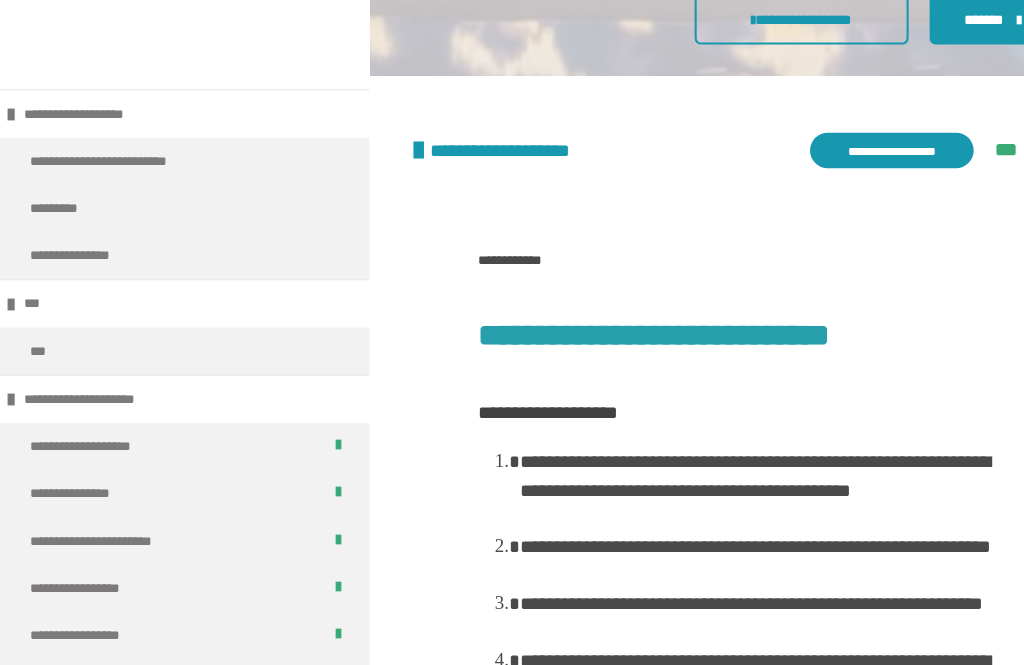 click on "**********" at bounding box center (851, 144) 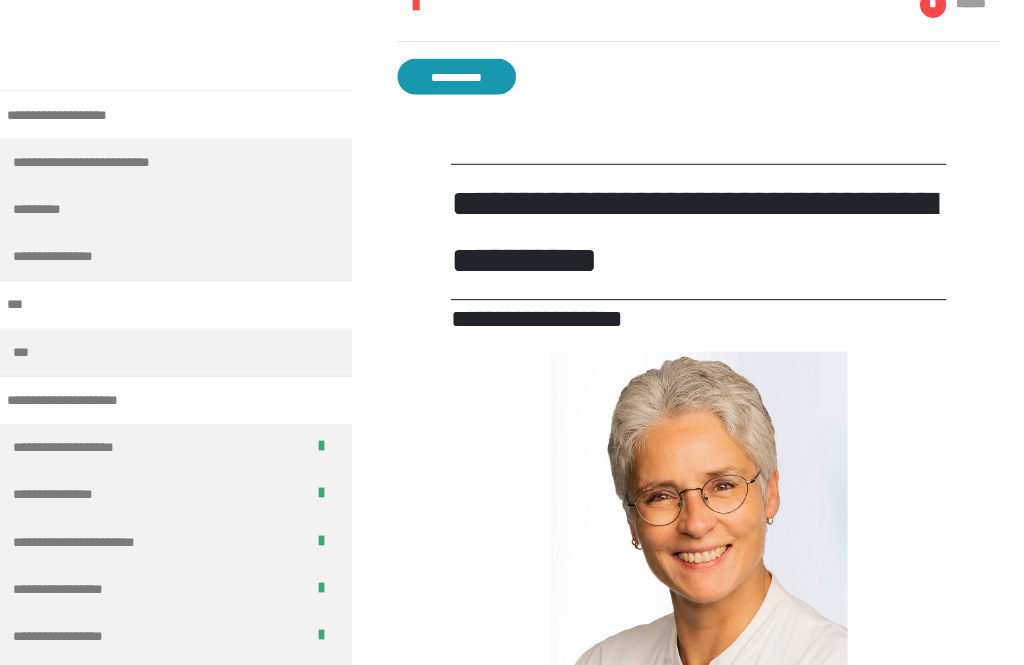 scroll, scrollTop: 3500, scrollLeft: 0, axis: vertical 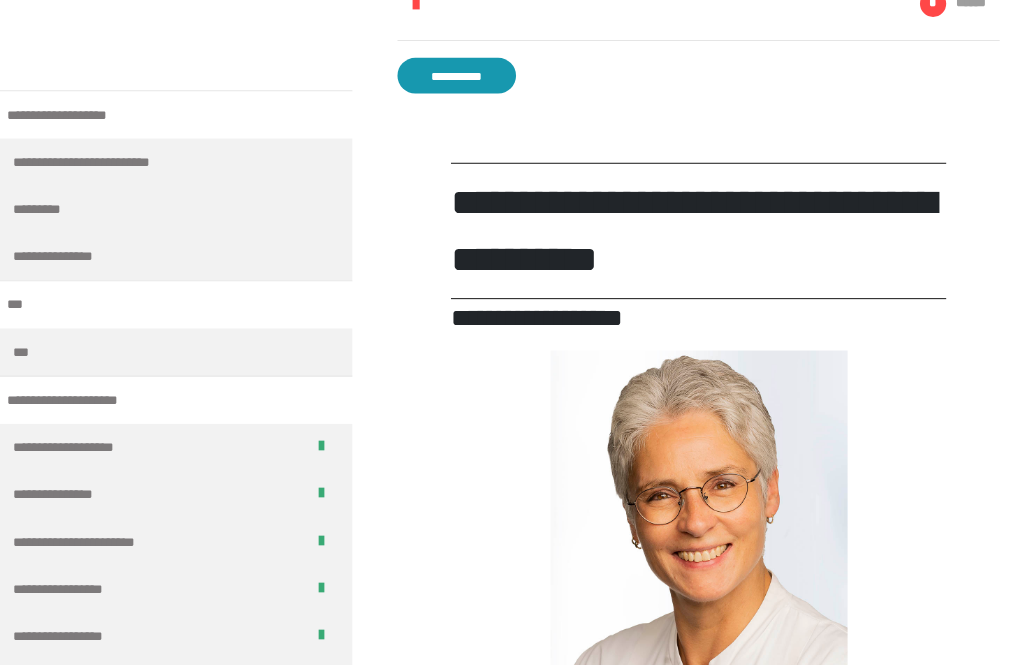 click on "**********" at bounding box center [452, 72] 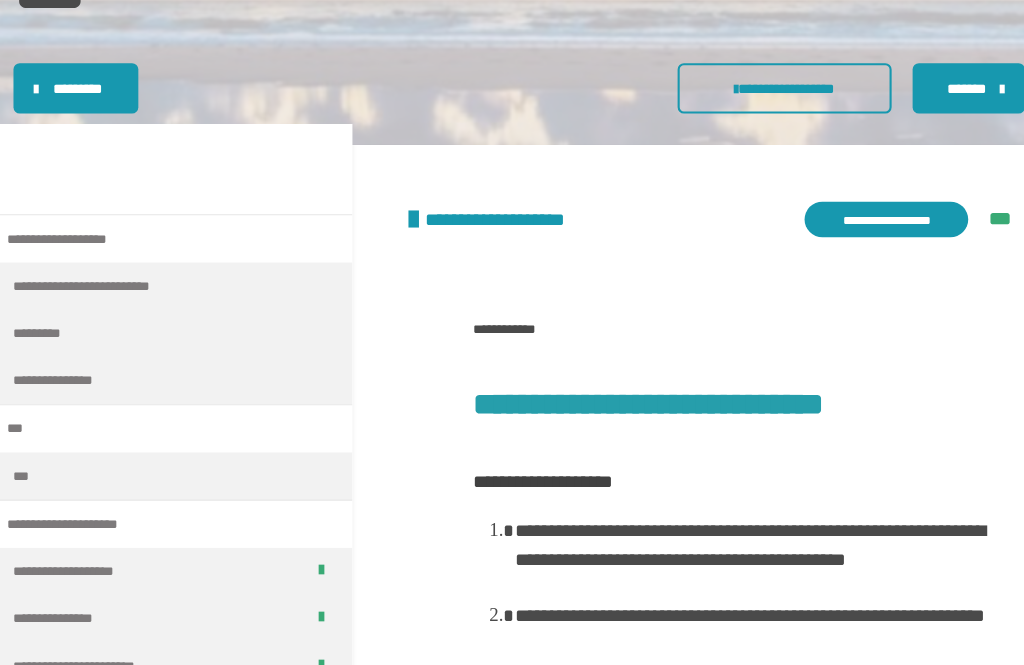 scroll, scrollTop: 365, scrollLeft: 0, axis: vertical 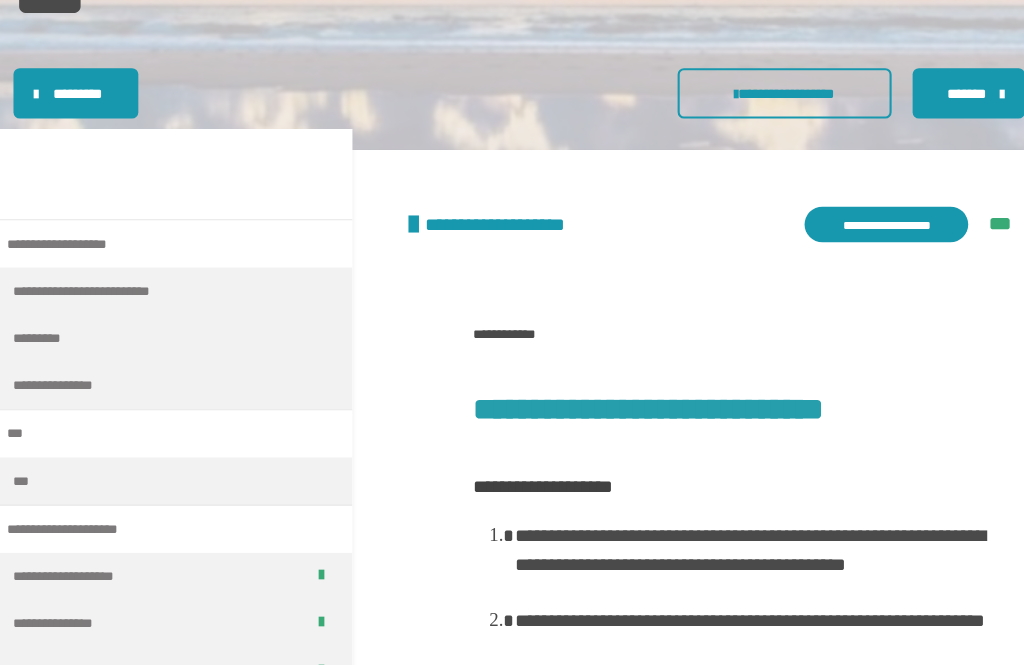 click on "*******" at bounding box center (938, 89) 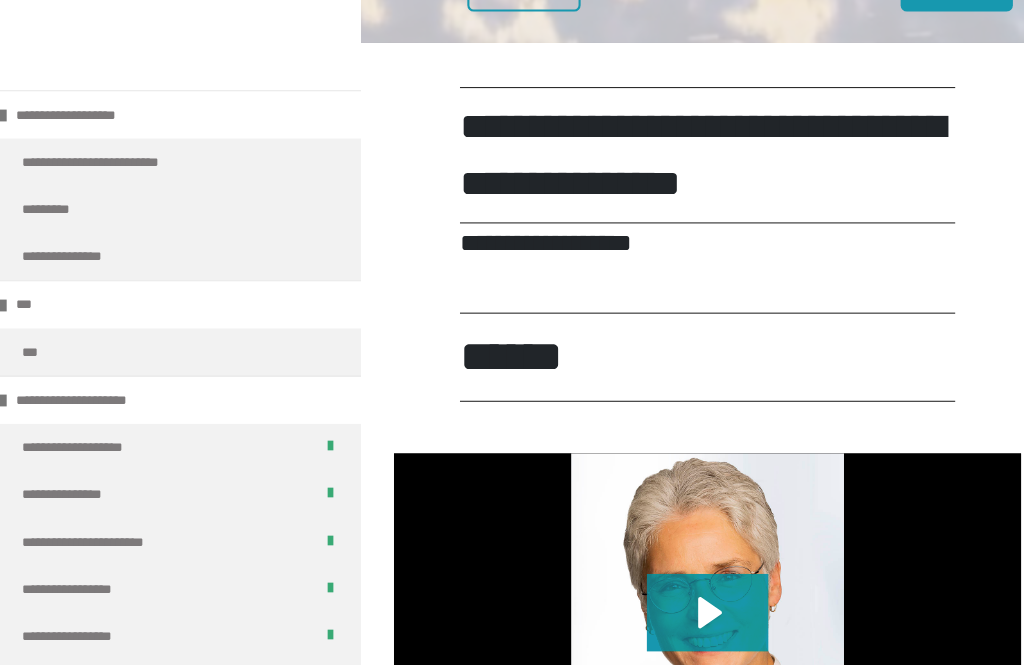 scroll, scrollTop: 462, scrollLeft: 0, axis: vertical 